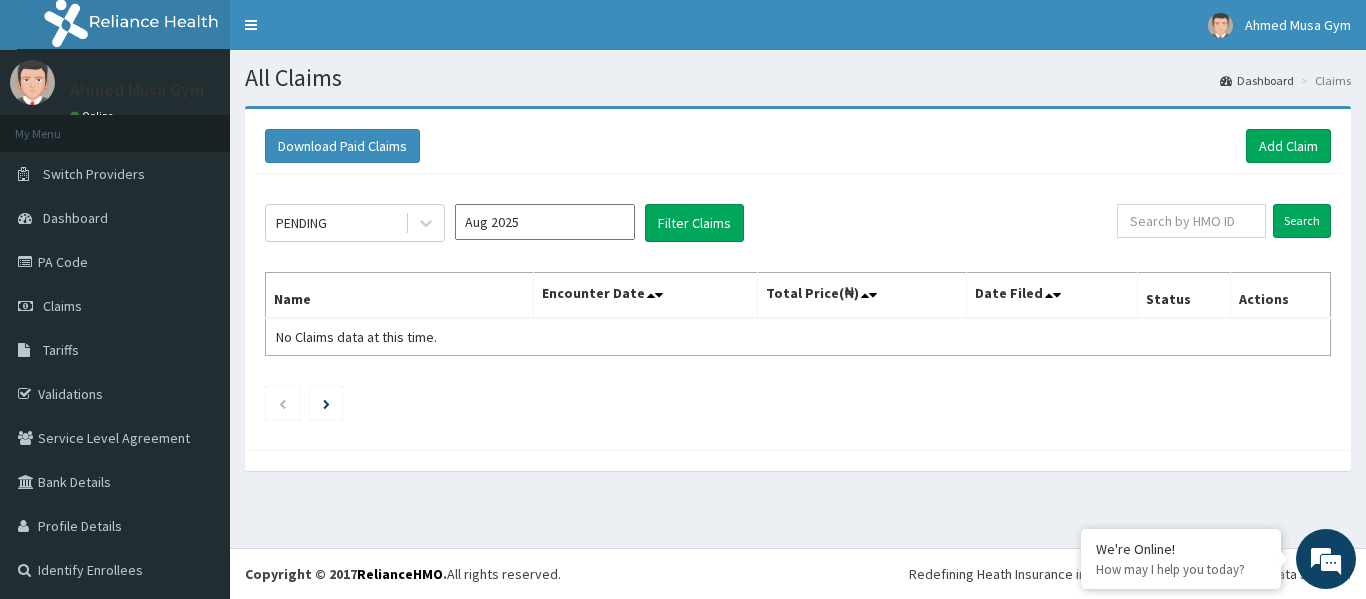 scroll, scrollTop: 0, scrollLeft: 0, axis: both 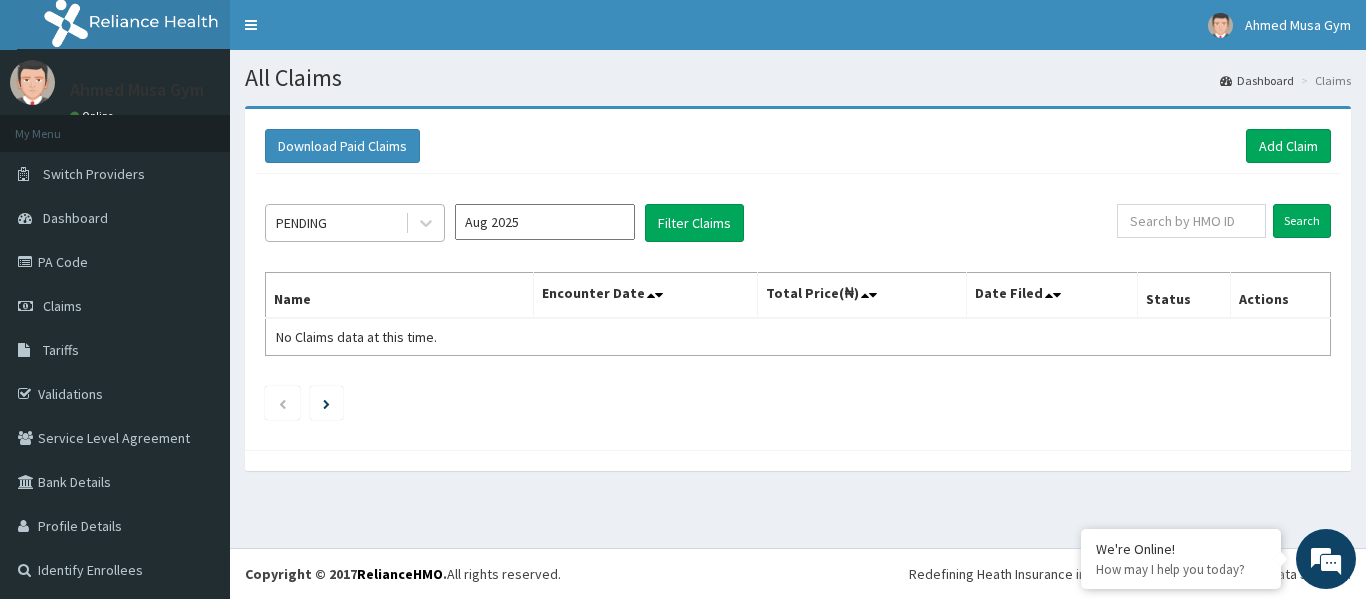click on "PENDING" at bounding box center [335, 223] 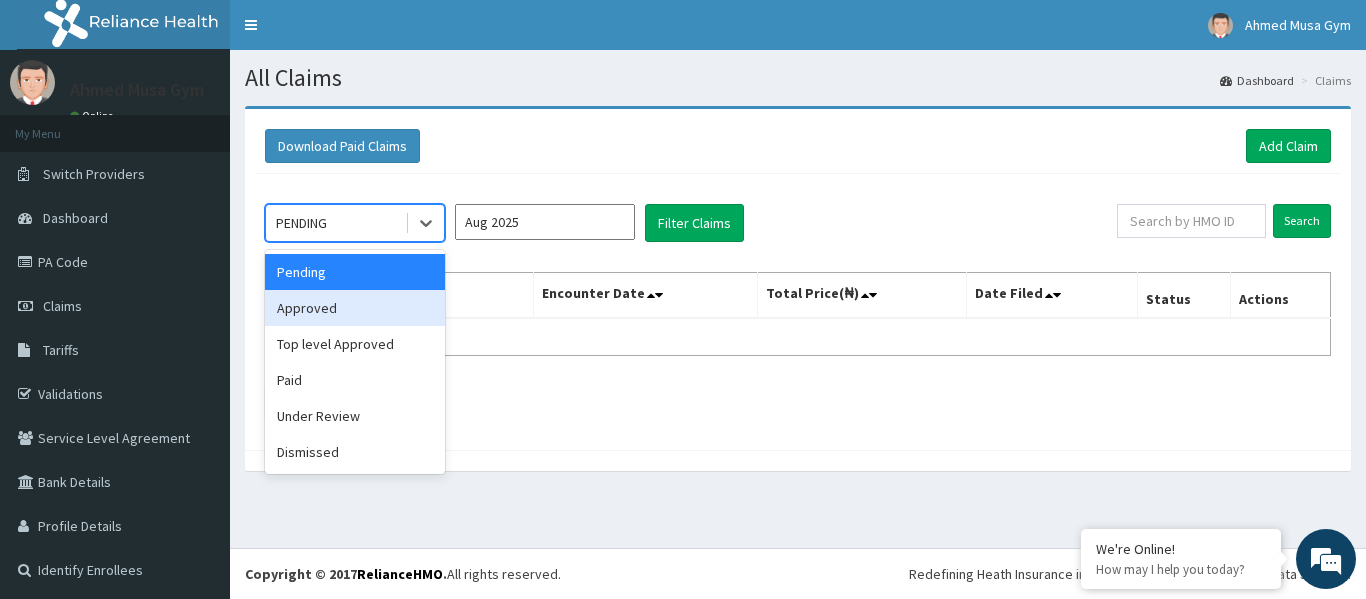click on "Approved" at bounding box center [355, 308] 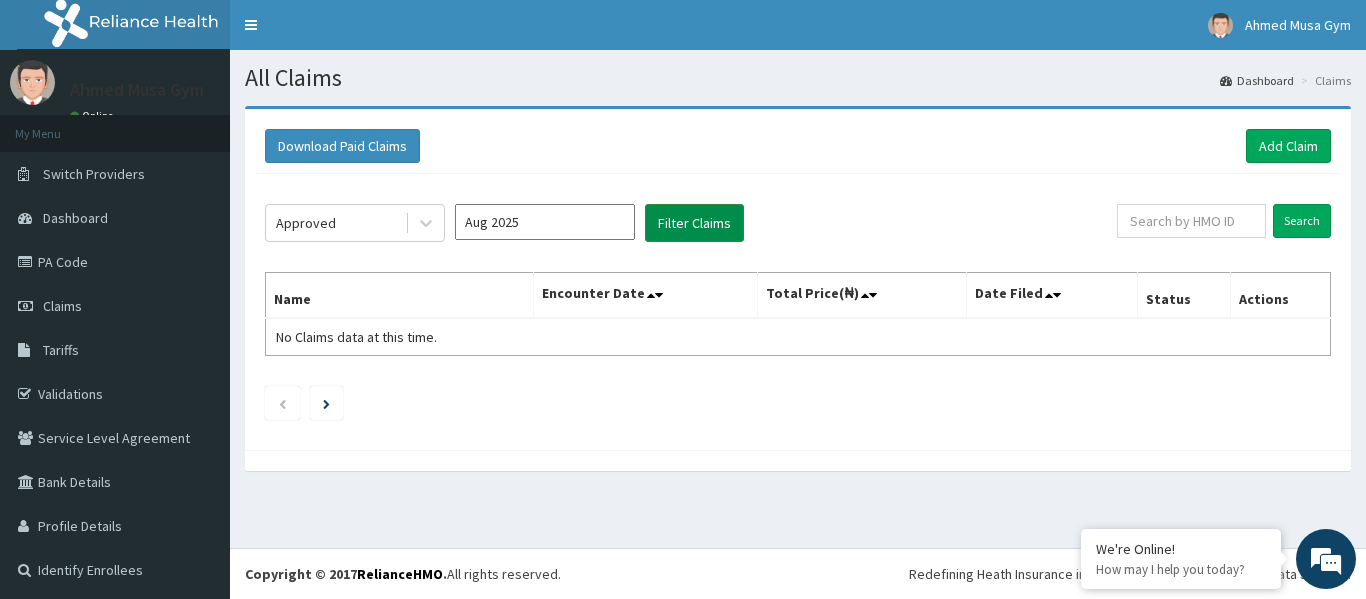 click on "Filter Claims" at bounding box center [694, 223] 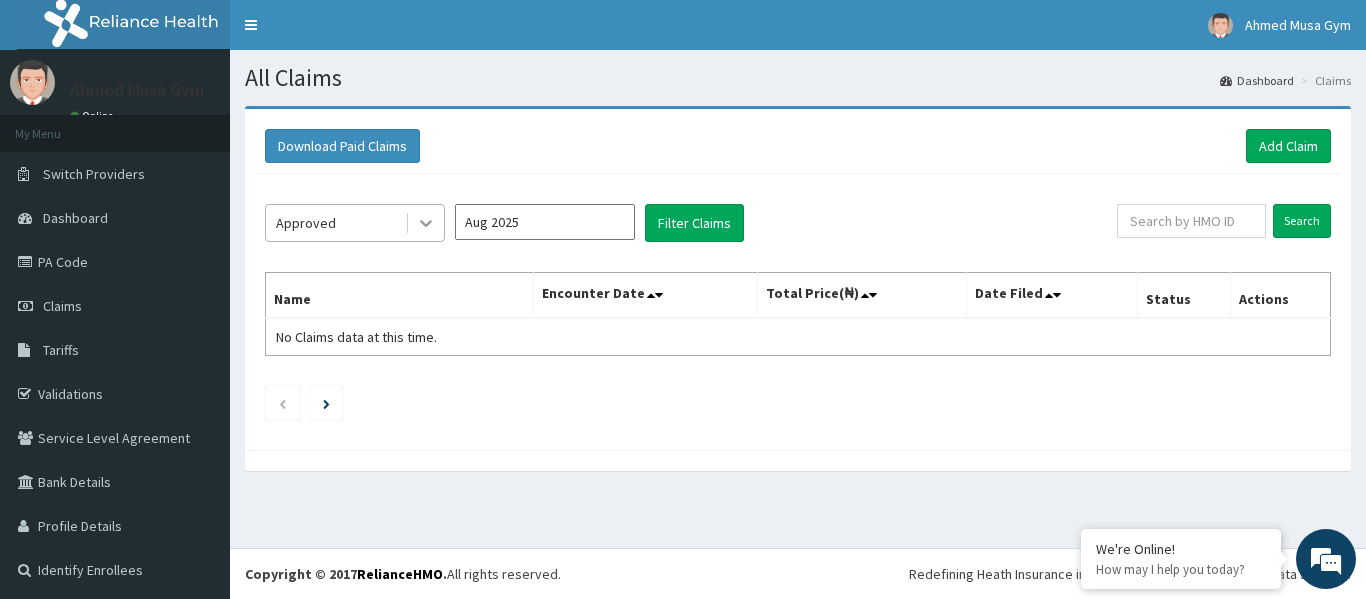 click 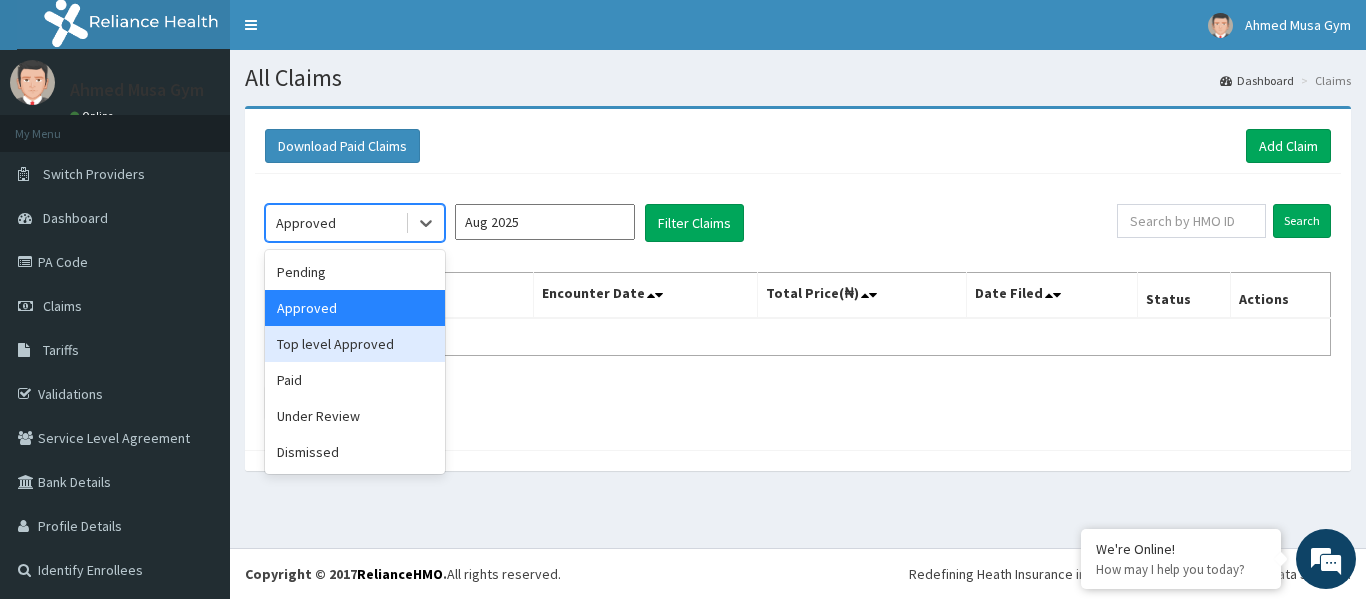 click on "Top level Approved" at bounding box center (355, 344) 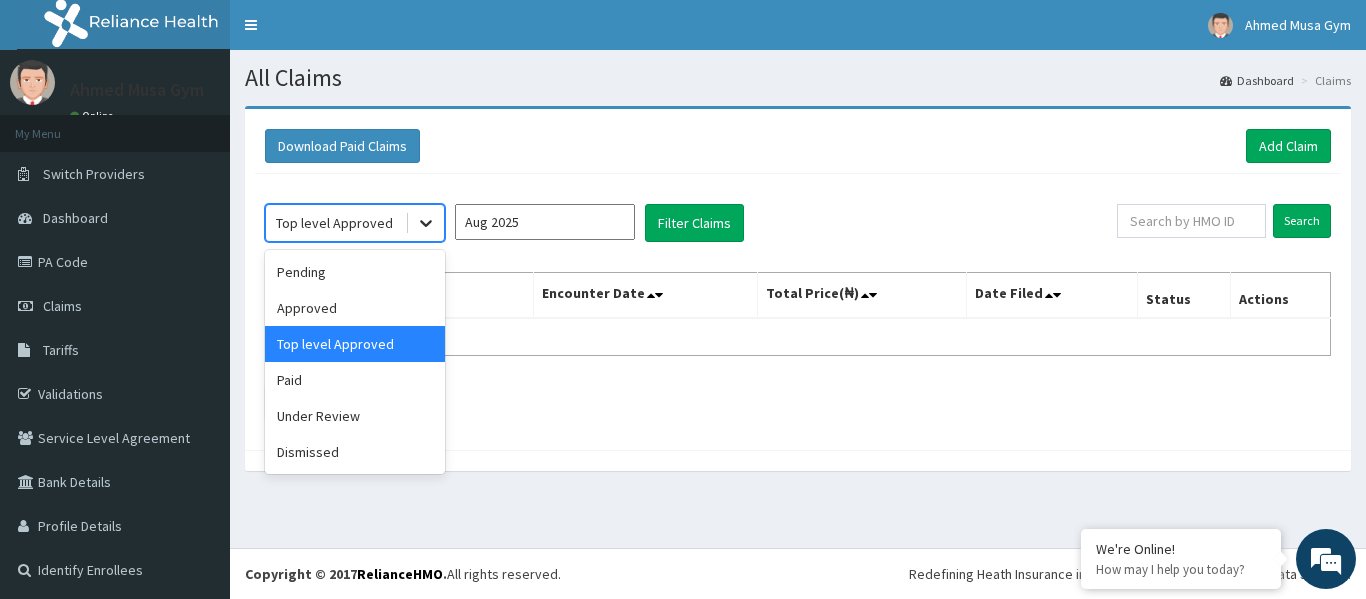 click 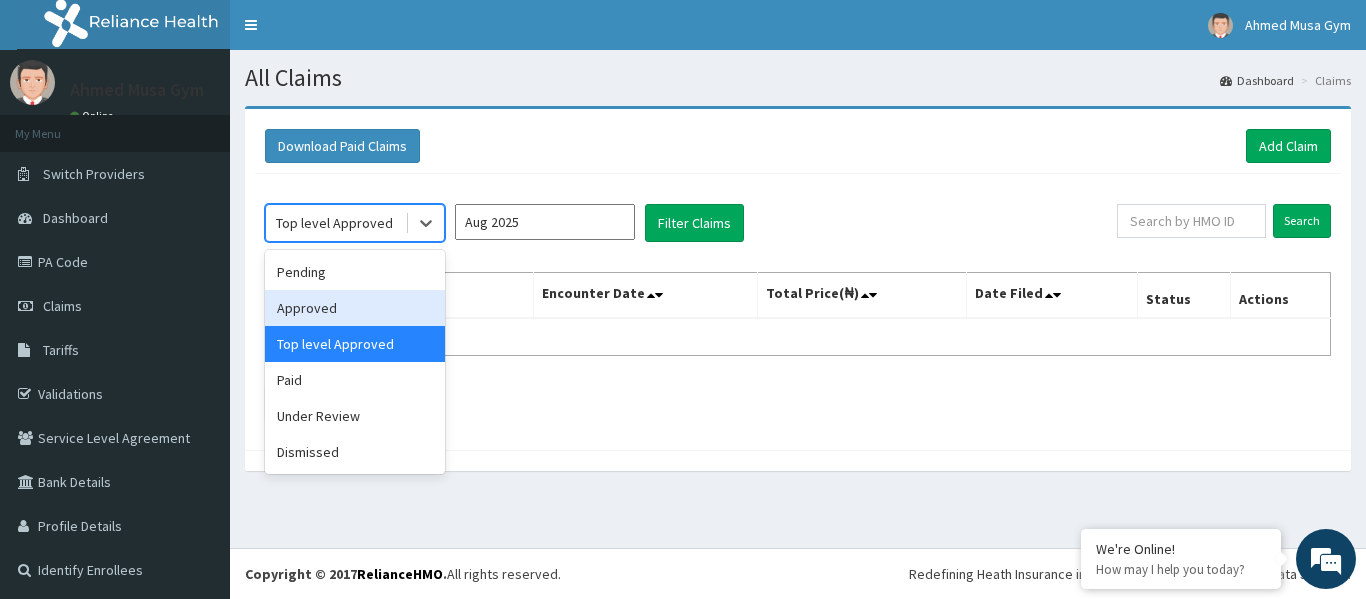 click on "Approved" at bounding box center [355, 308] 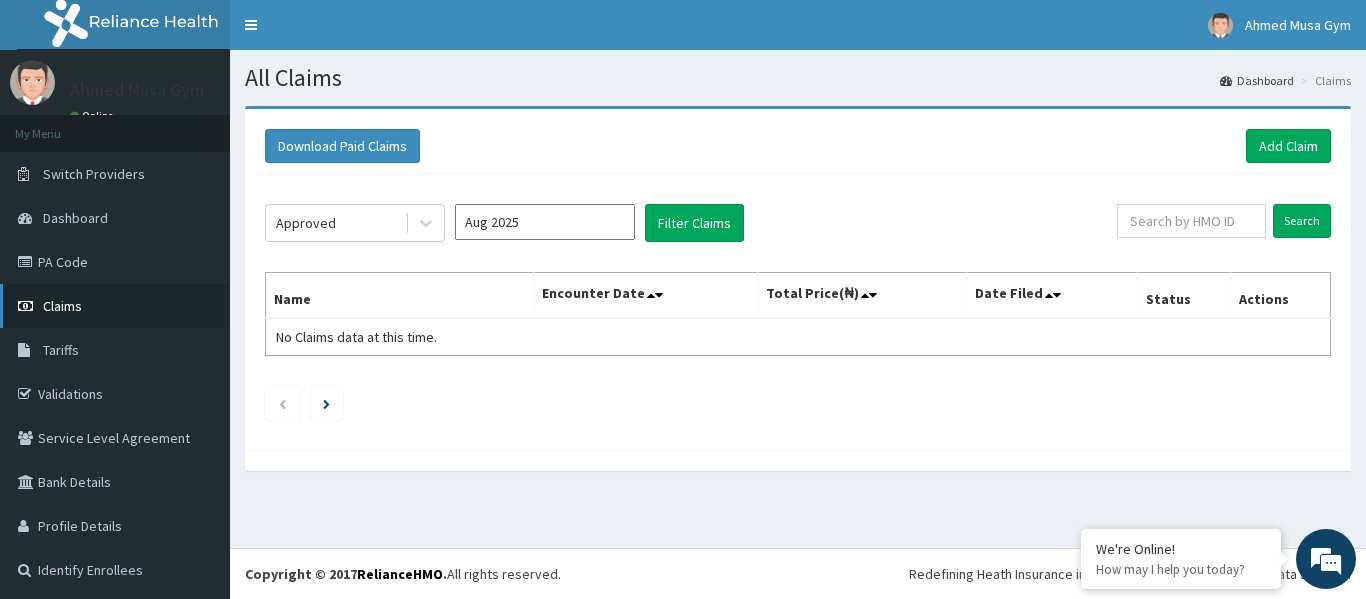 click on "Claims" at bounding box center [62, 306] 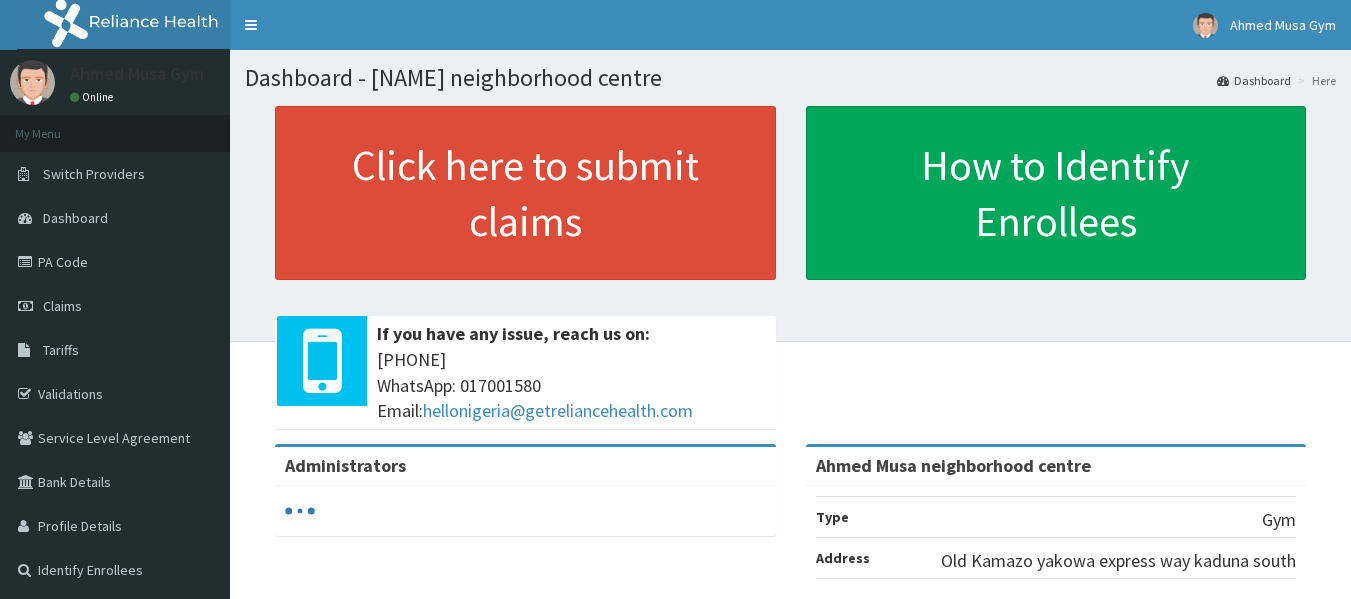 scroll, scrollTop: 0, scrollLeft: 0, axis: both 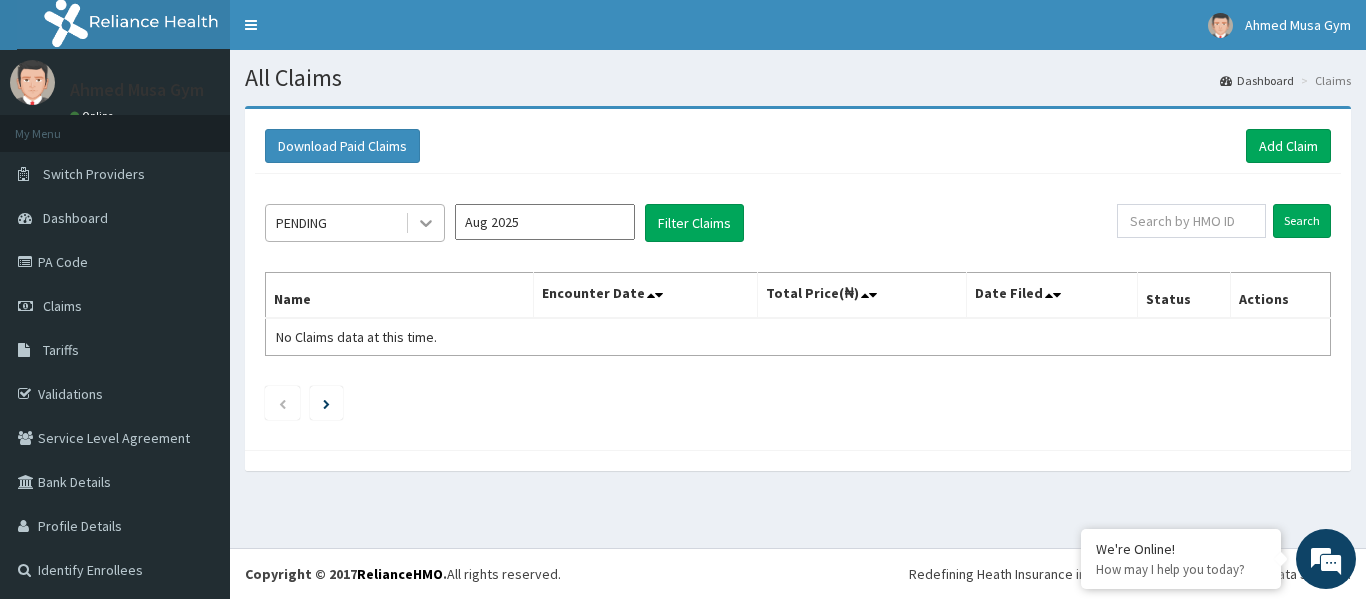 click at bounding box center [426, 223] 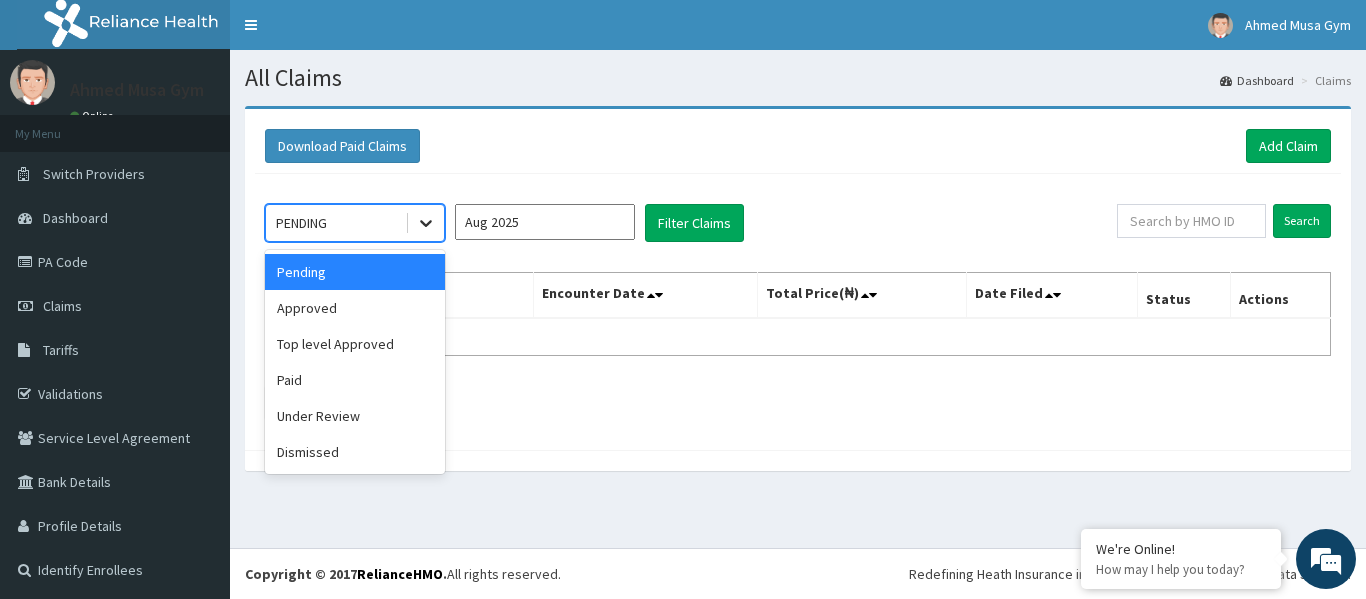 scroll, scrollTop: 0, scrollLeft: 0, axis: both 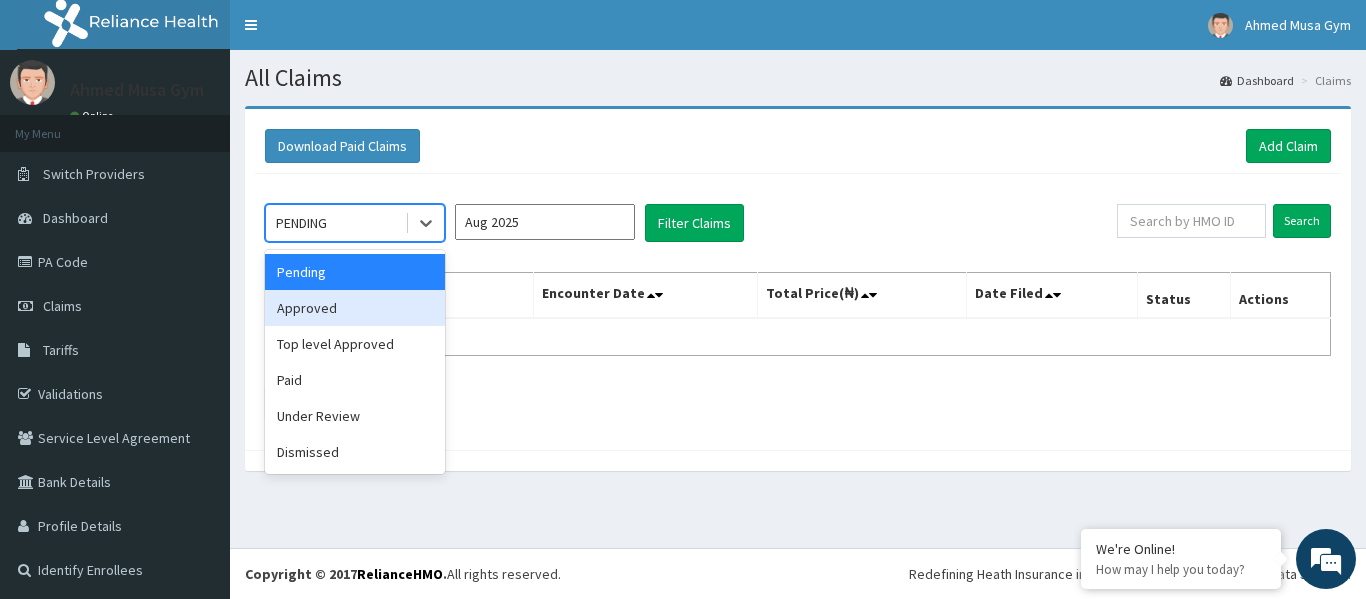 click on "Approved" at bounding box center (355, 308) 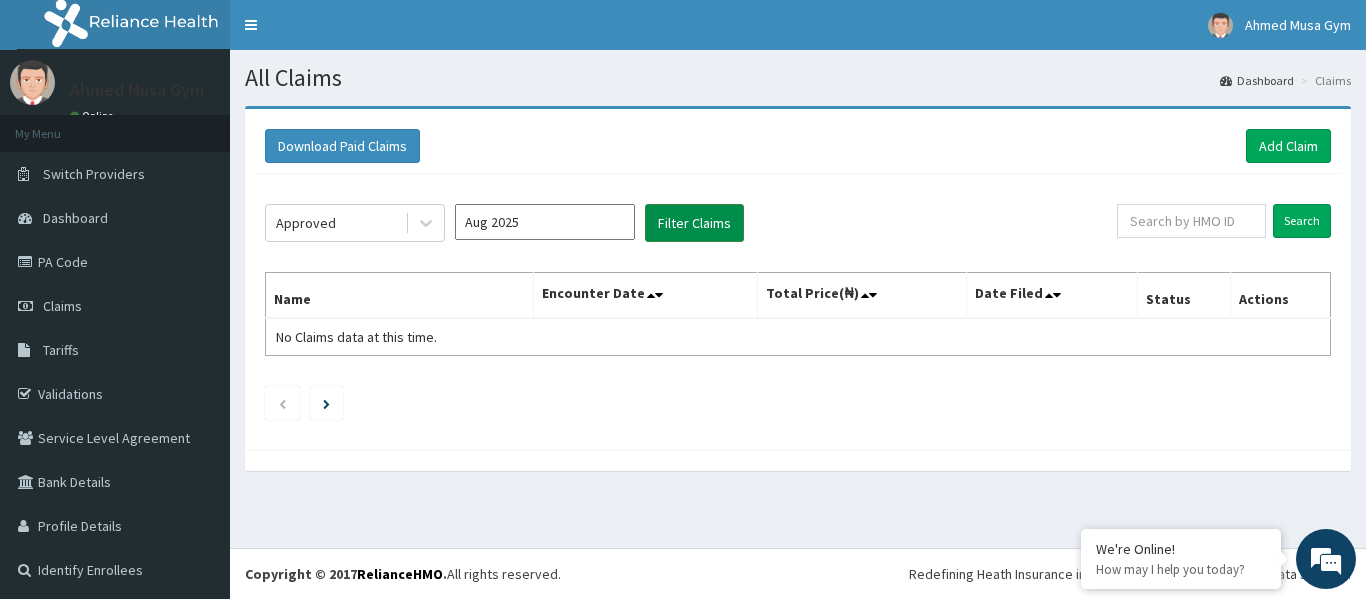 click on "Filter Claims" at bounding box center (694, 223) 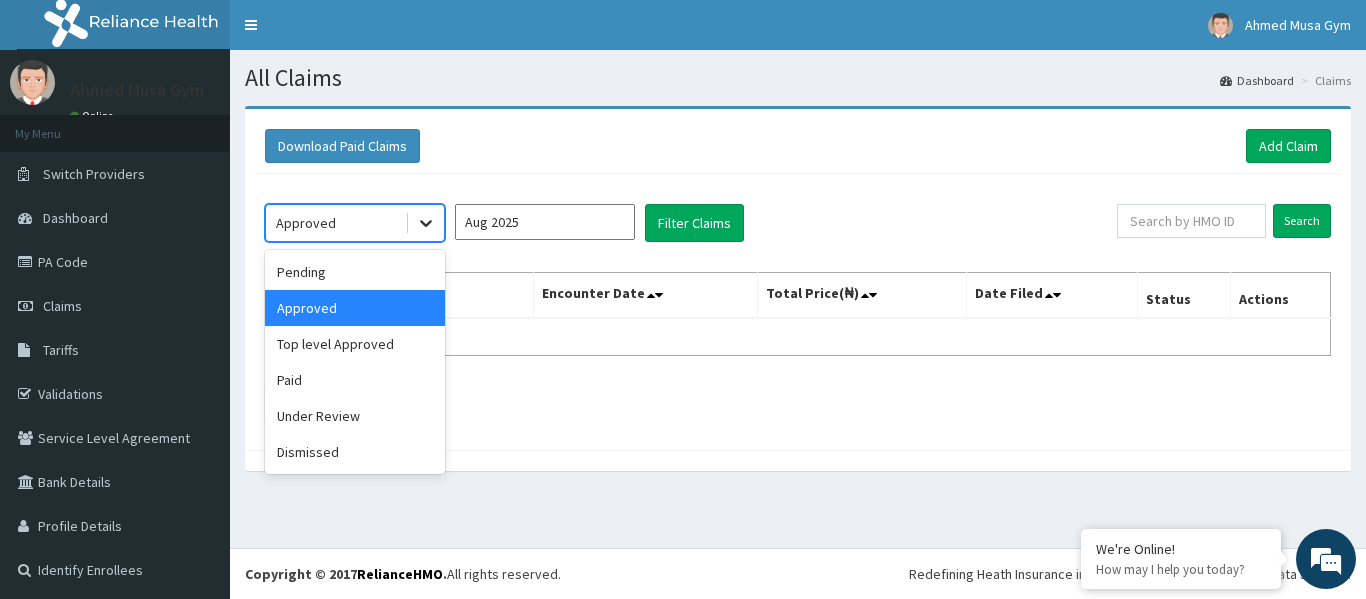 click 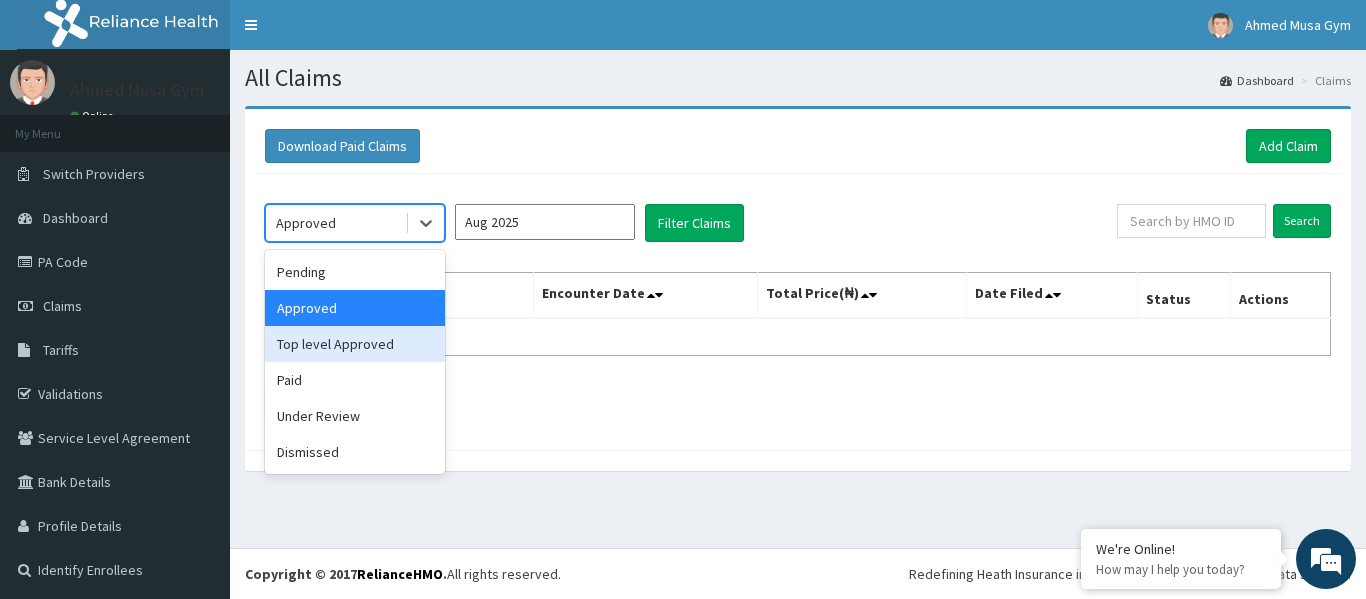 click on "Top level Approved" at bounding box center [355, 344] 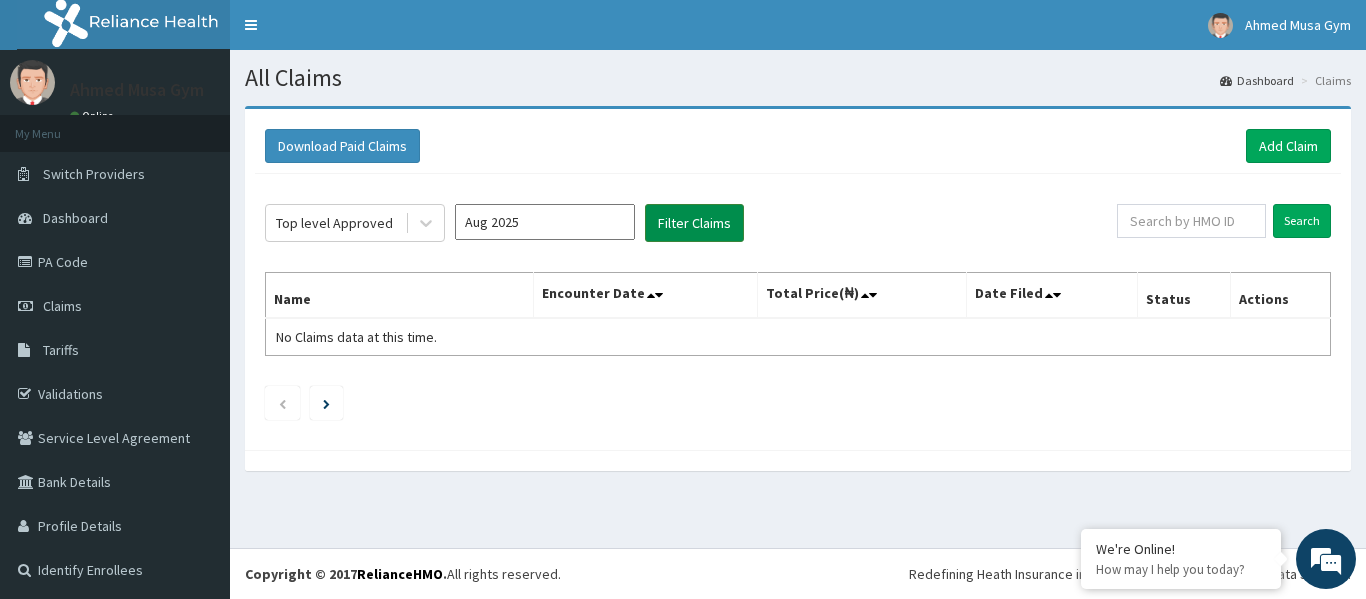 click on "Filter Claims" at bounding box center [694, 223] 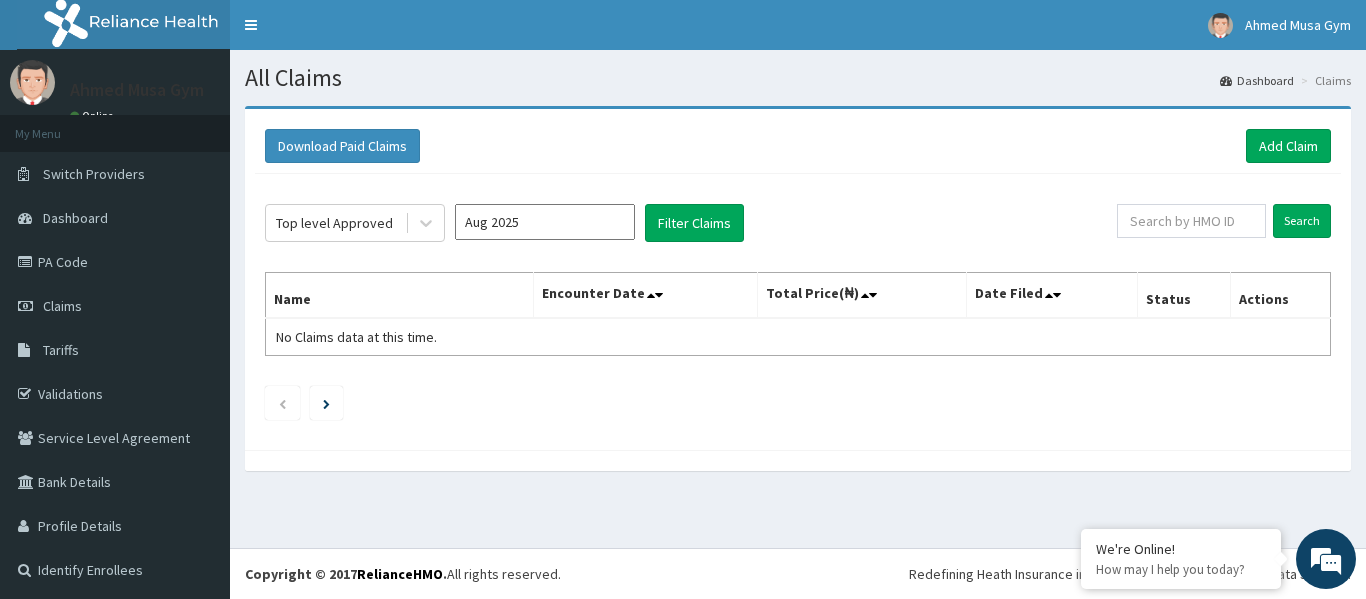 click on "Aug 2025" at bounding box center [545, 222] 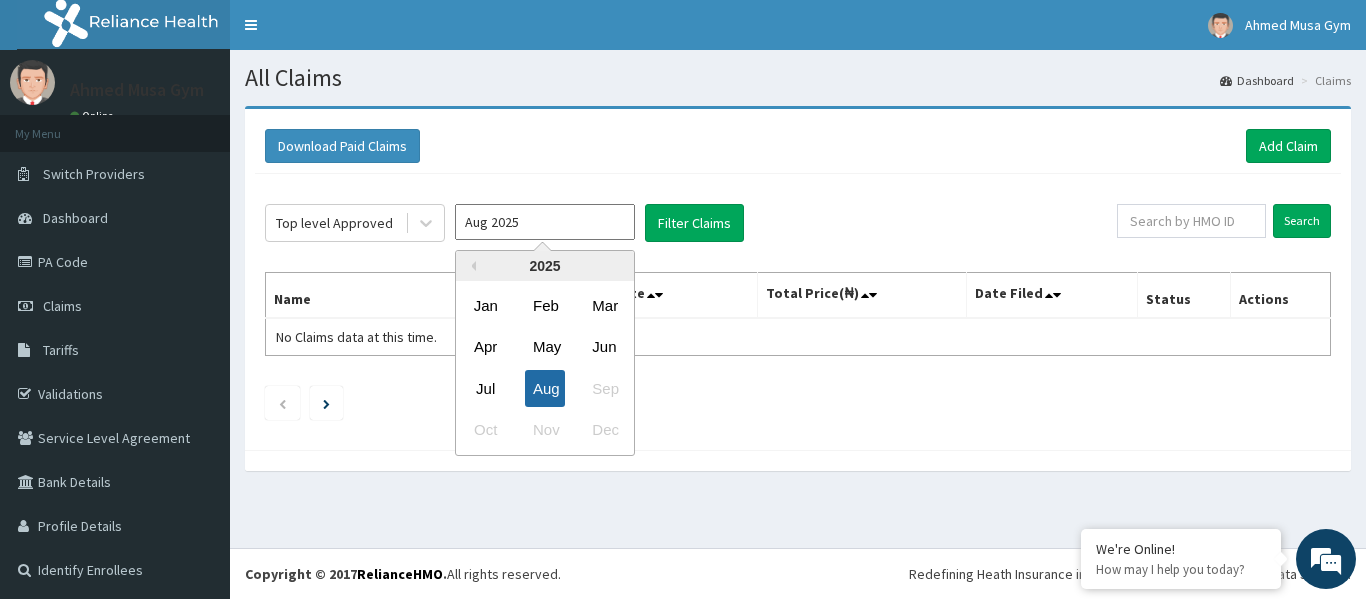 click on "Aug" at bounding box center [545, 388] 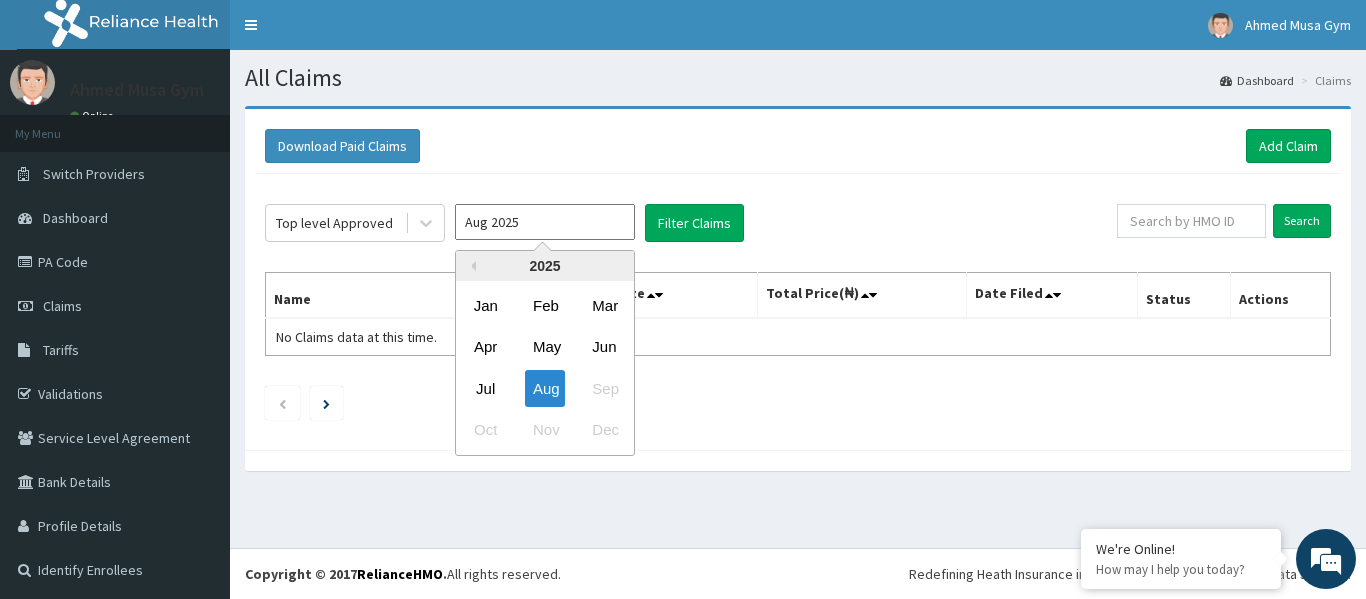 click on "Aug 2025" at bounding box center (545, 222) 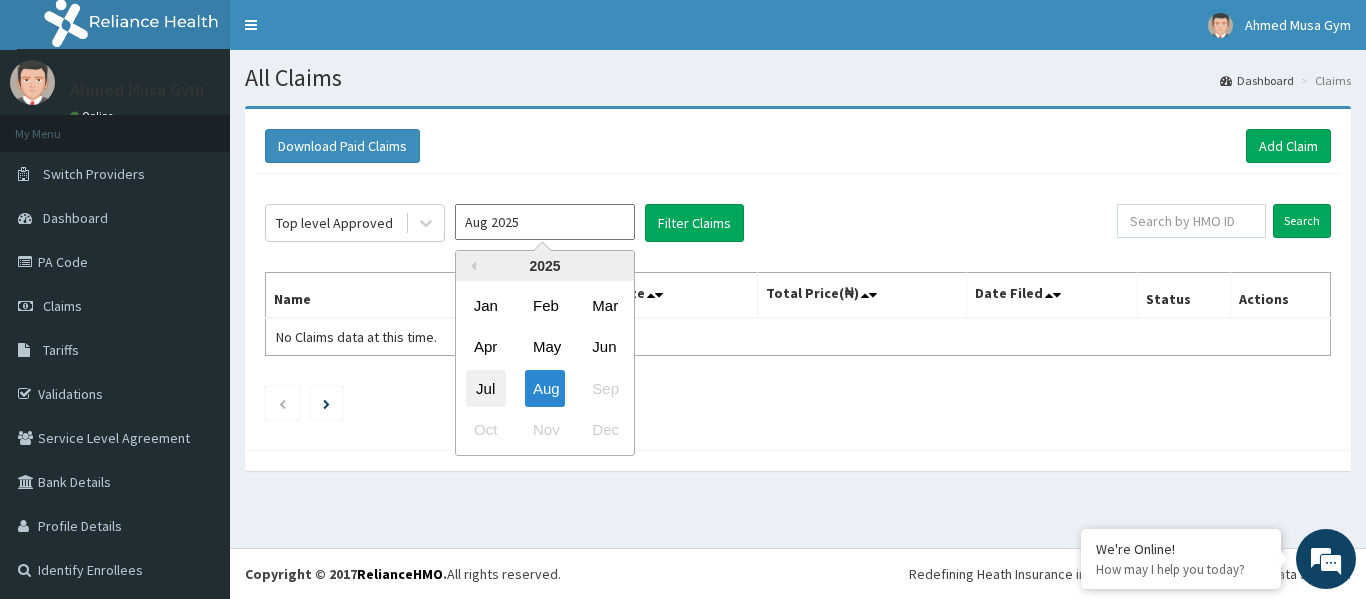 click on "Jul" at bounding box center [486, 388] 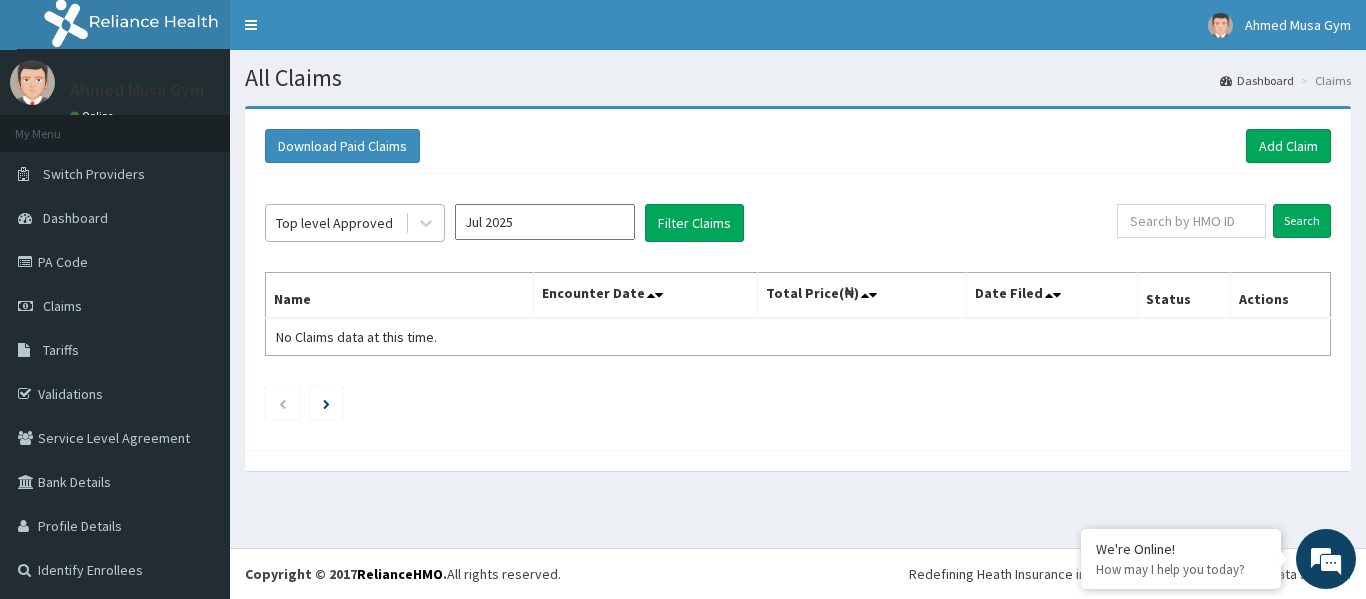 click on "Top level Approved" at bounding box center [334, 223] 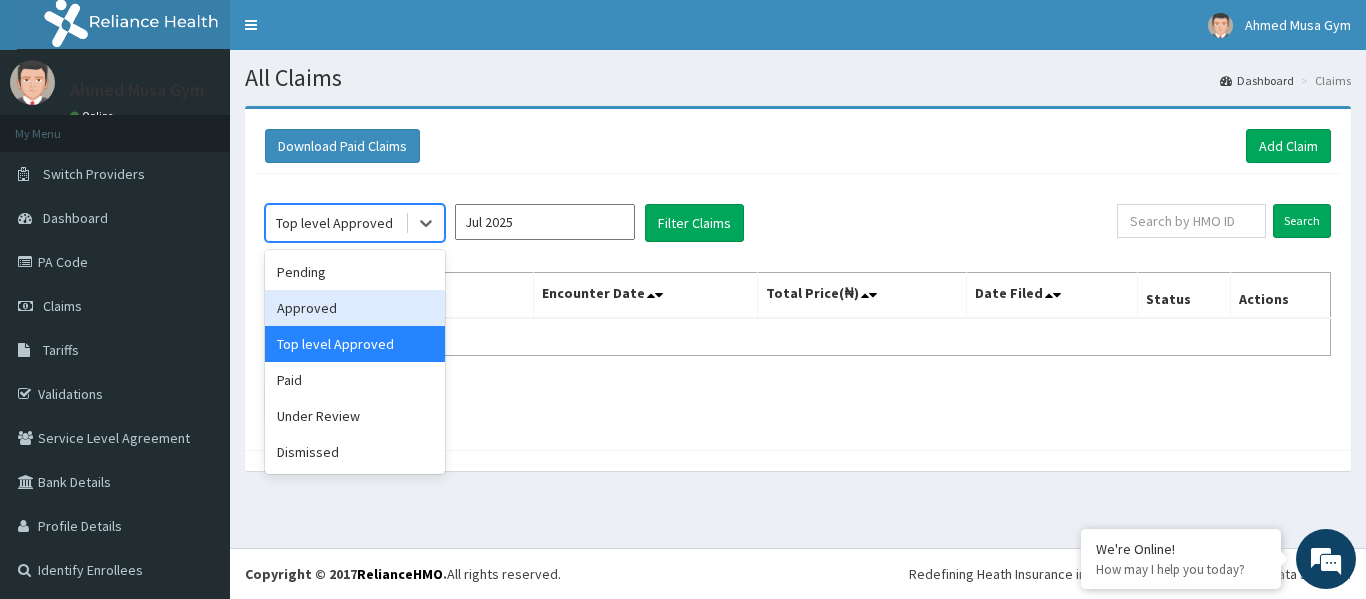 click on "Approved" at bounding box center (355, 308) 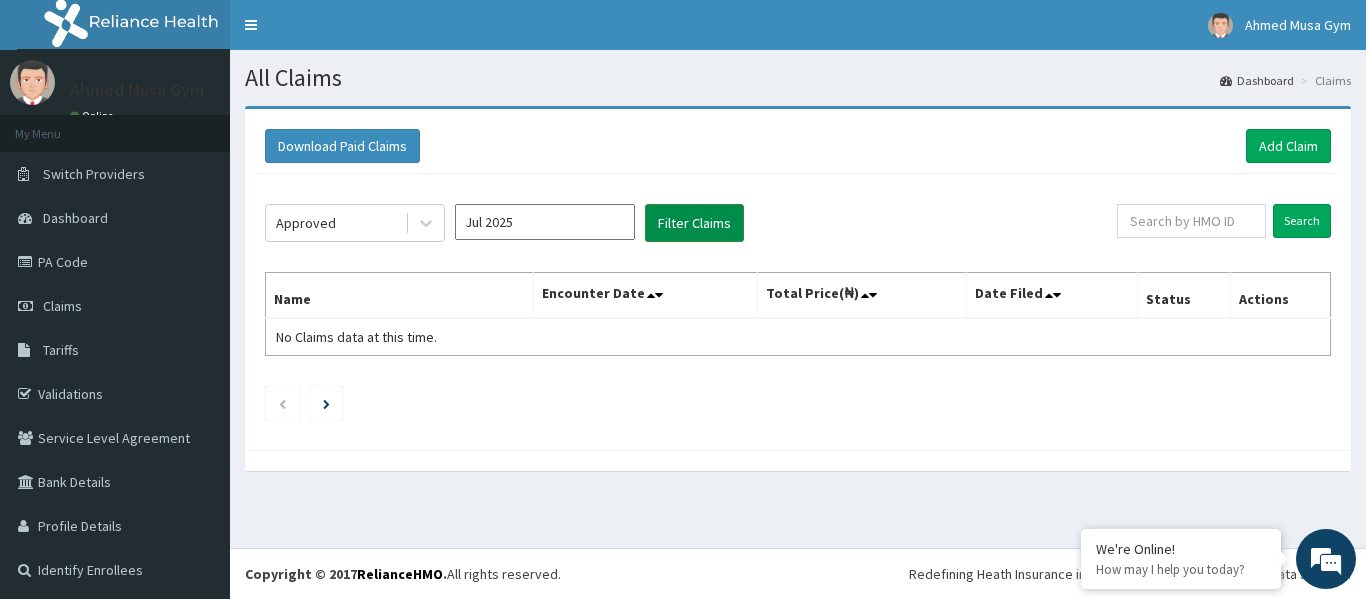 click on "Filter Claims" at bounding box center [694, 223] 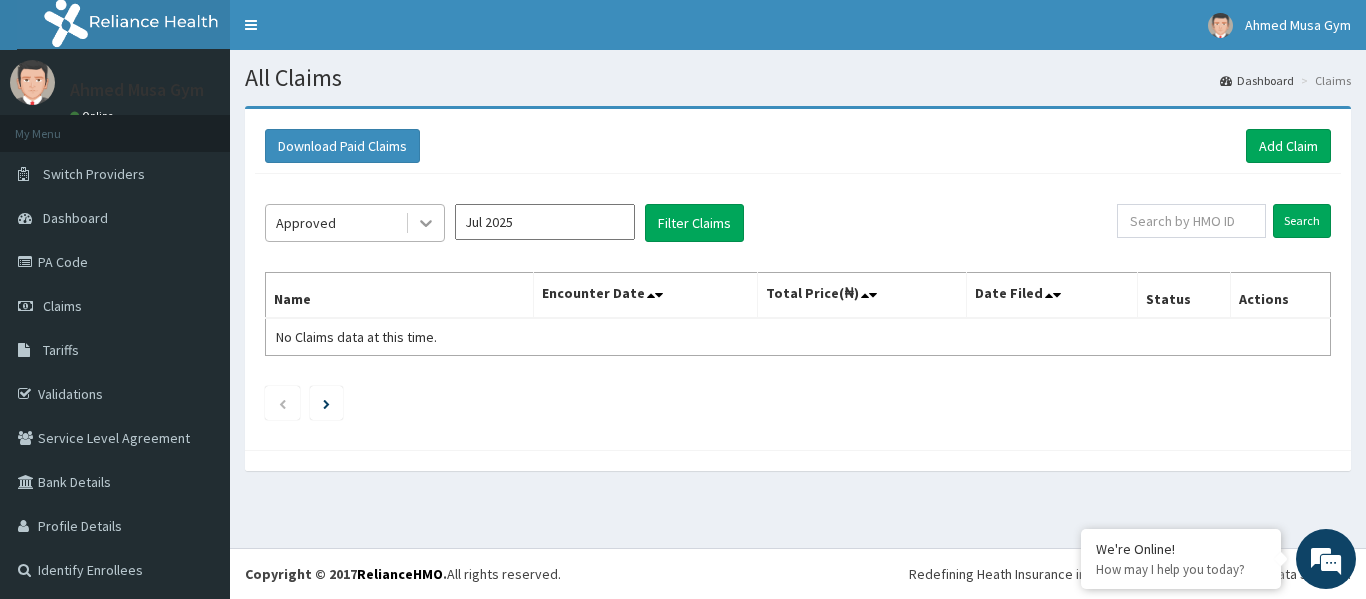 click 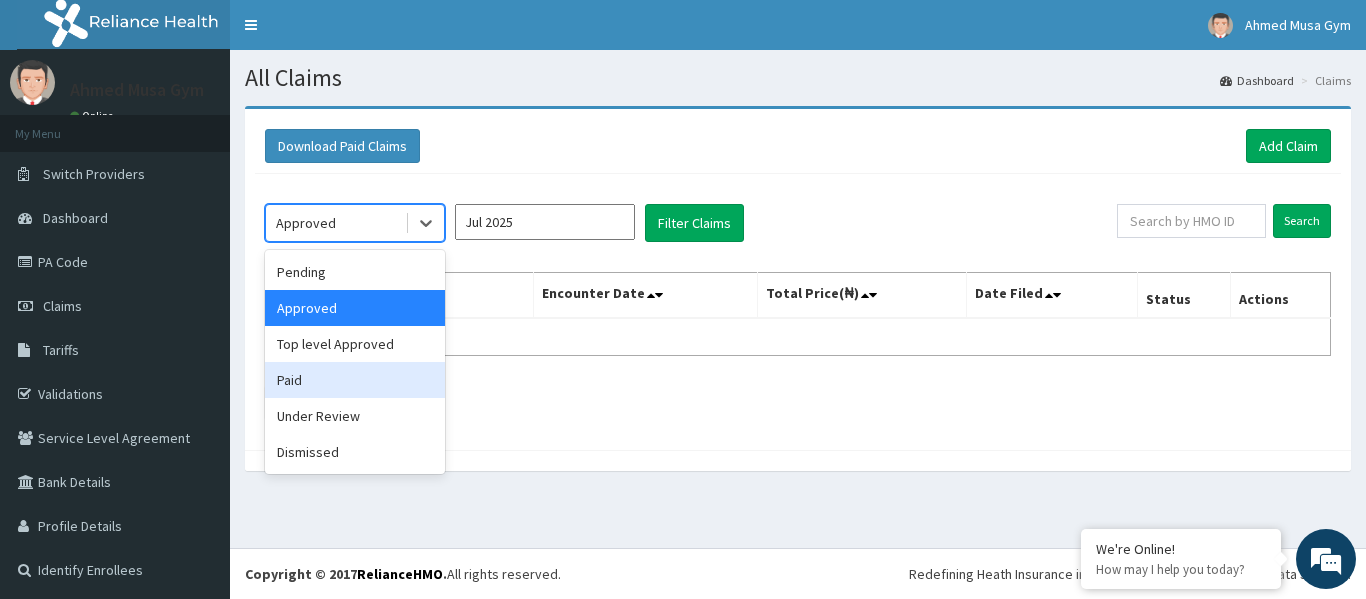 click on "Paid" at bounding box center (355, 380) 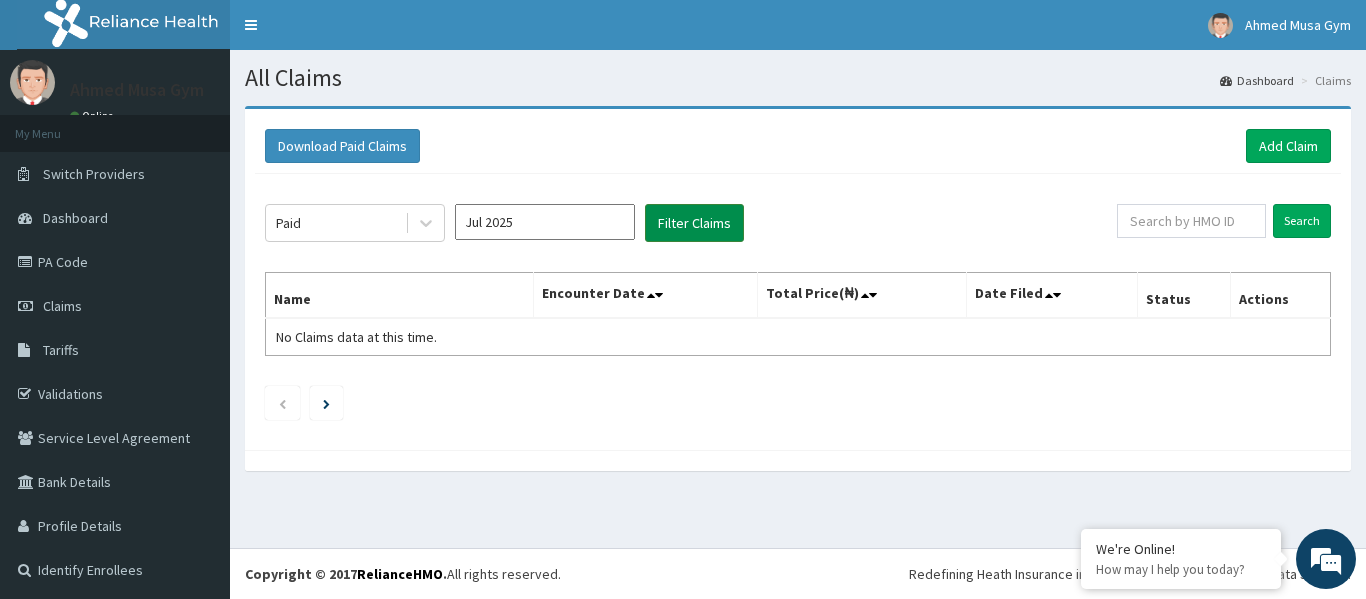 click on "Filter Claims" at bounding box center [694, 223] 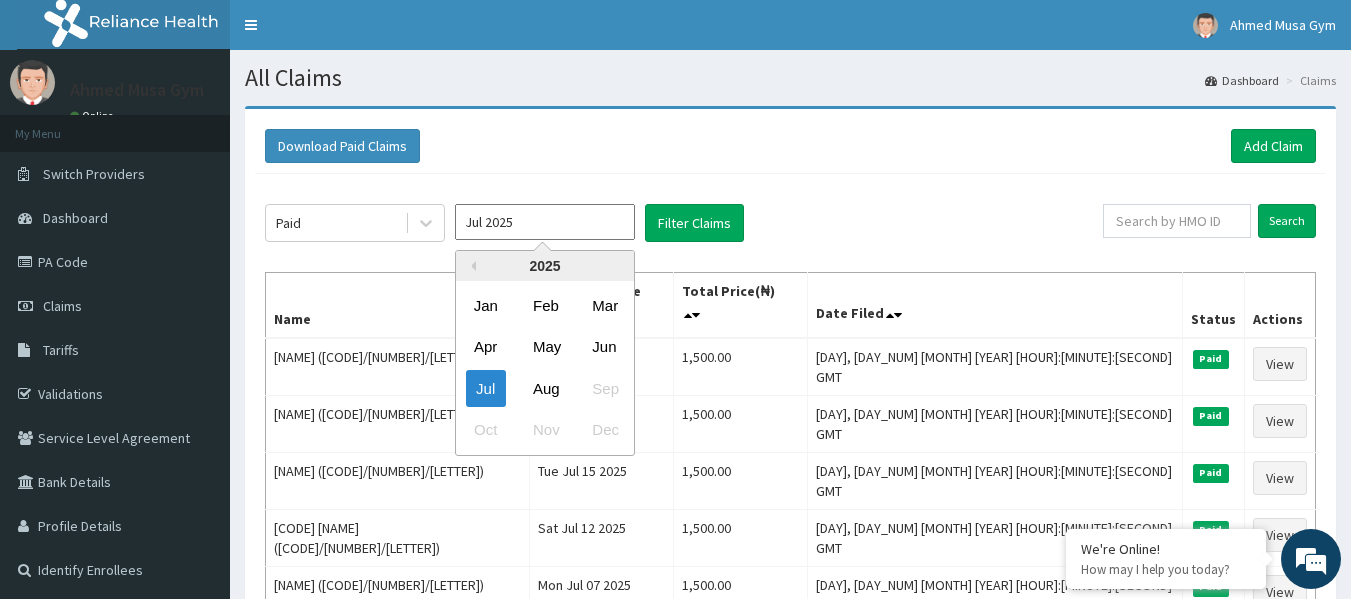 click on "Jul 2025" at bounding box center [545, 222] 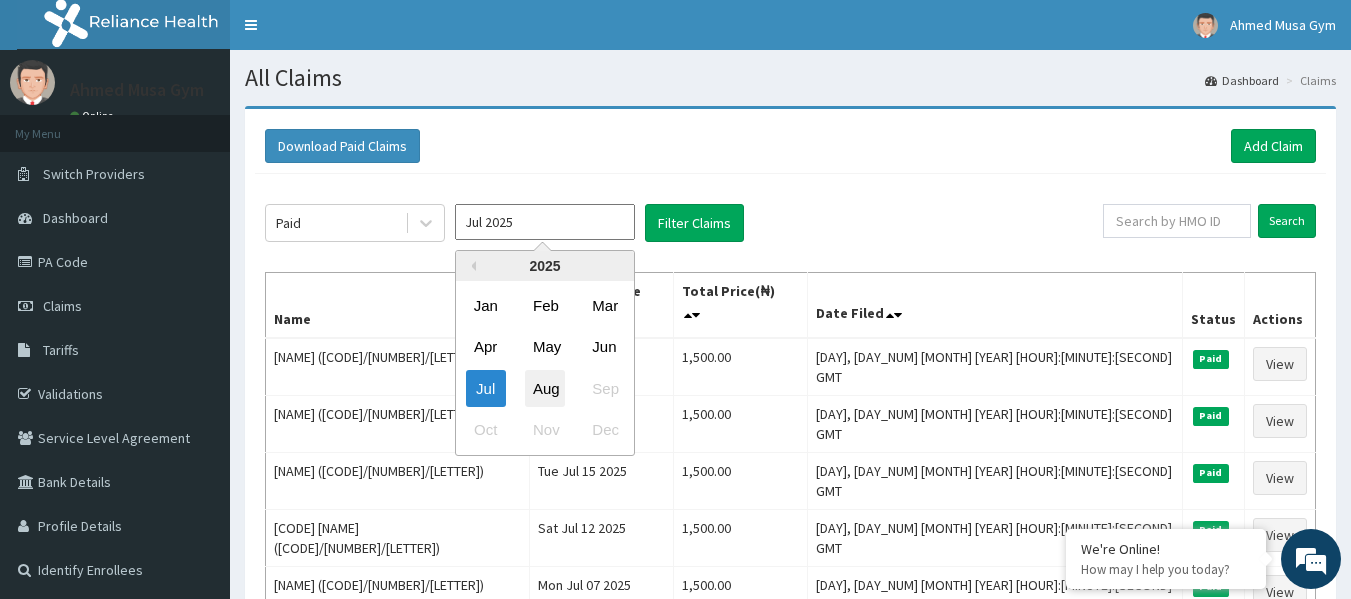 click on "Aug" at bounding box center [545, 388] 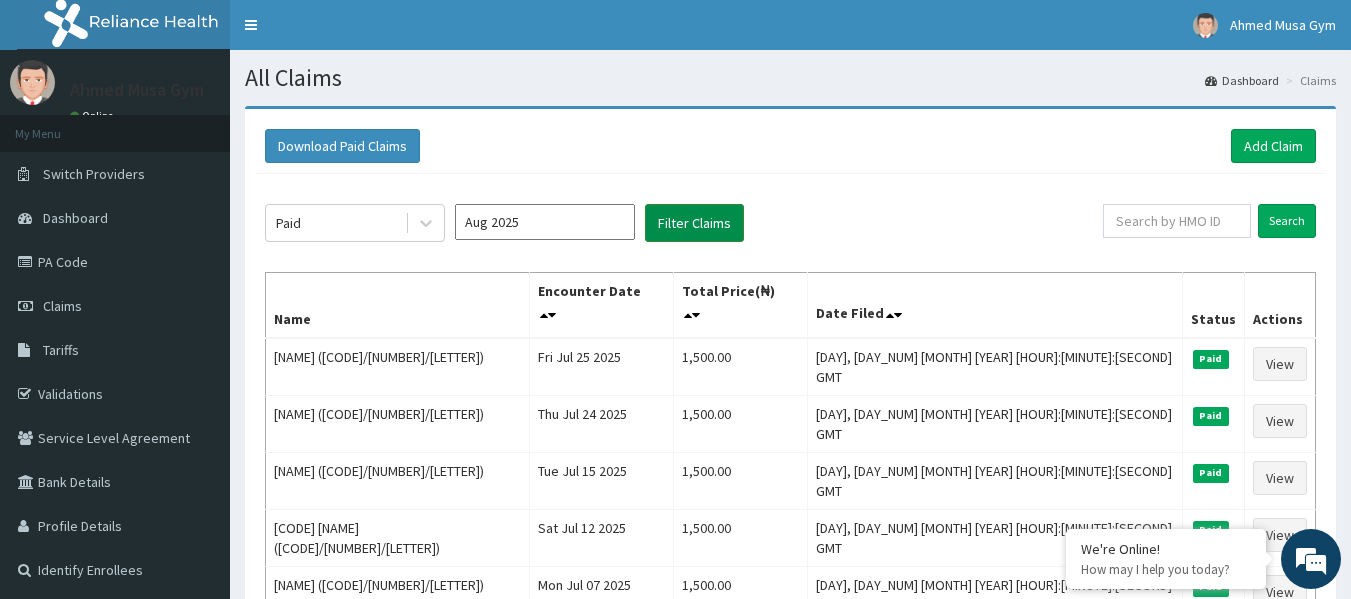 click on "Filter Claims" at bounding box center (694, 223) 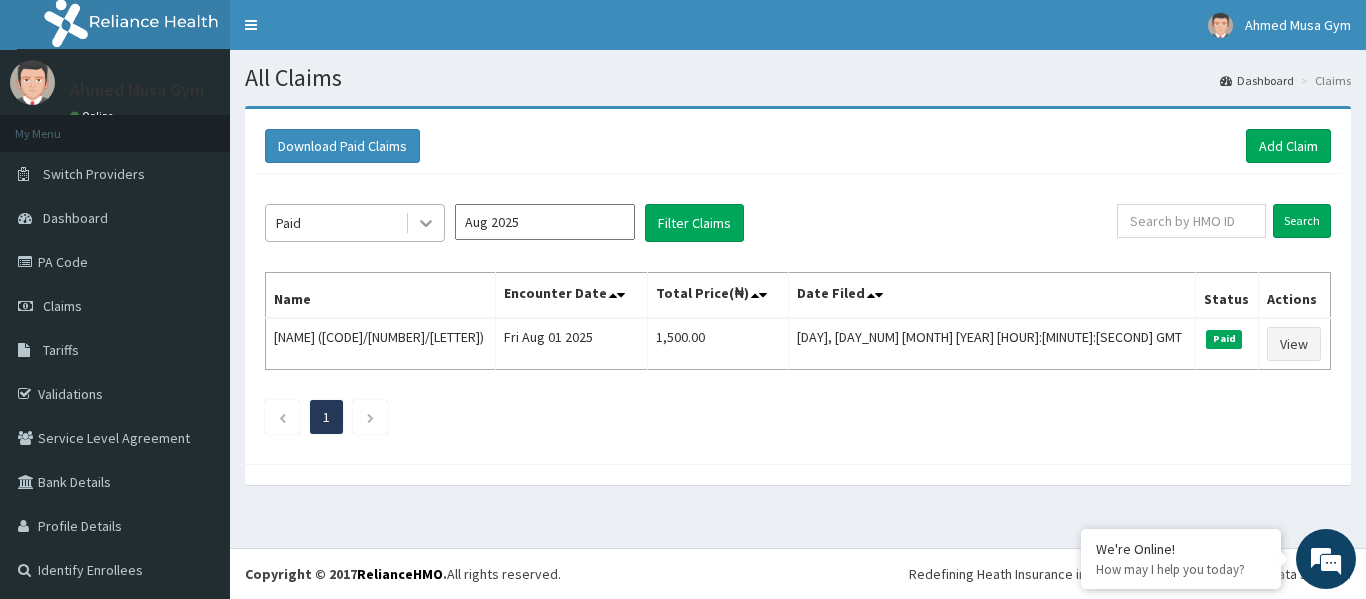 click 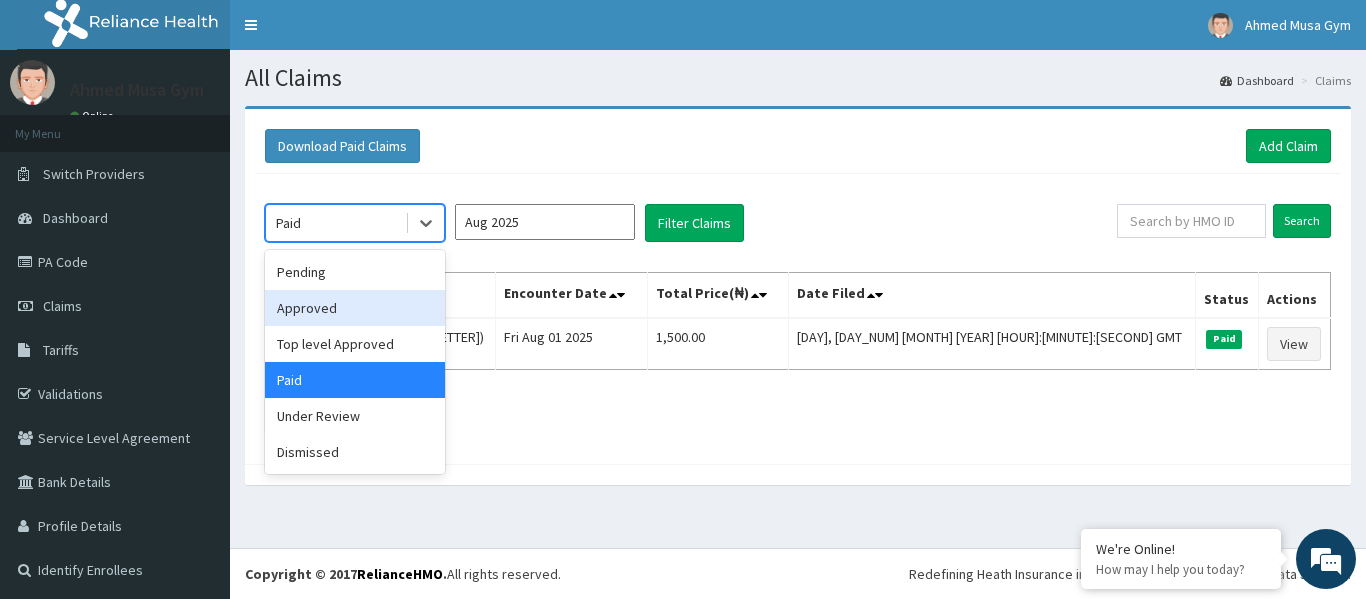 click on "Approved" at bounding box center [355, 308] 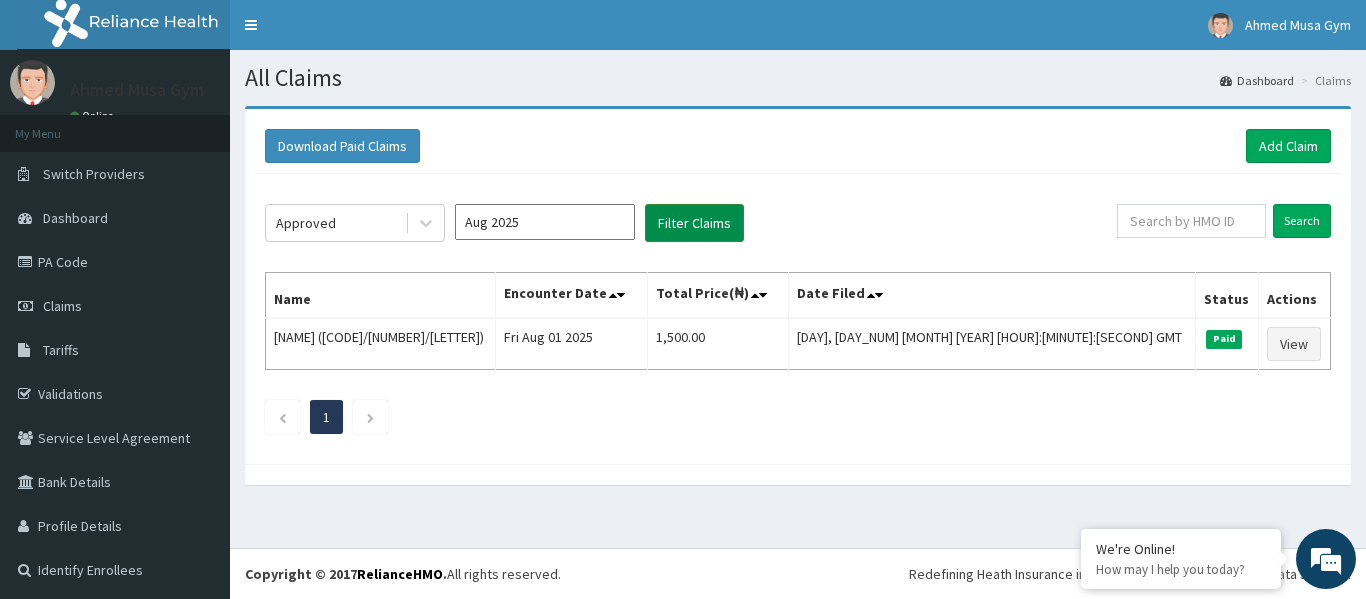 click on "Filter Claims" at bounding box center (694, 223) 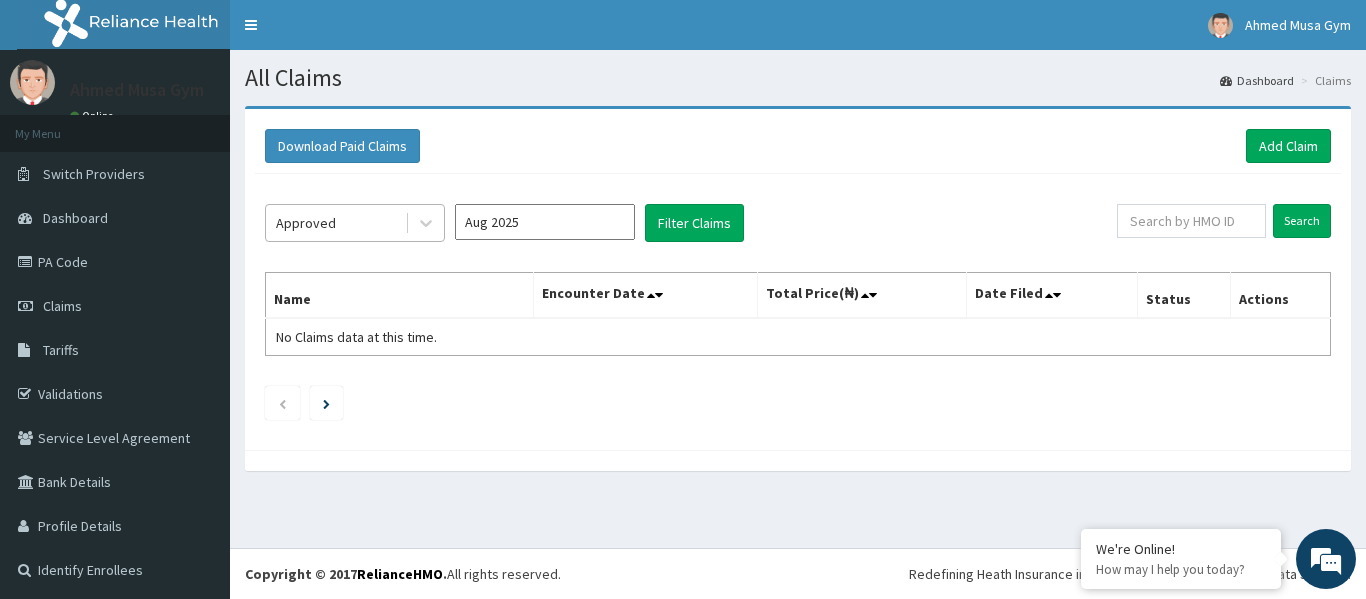 click on "Approved" at bounding box center [335, 223] 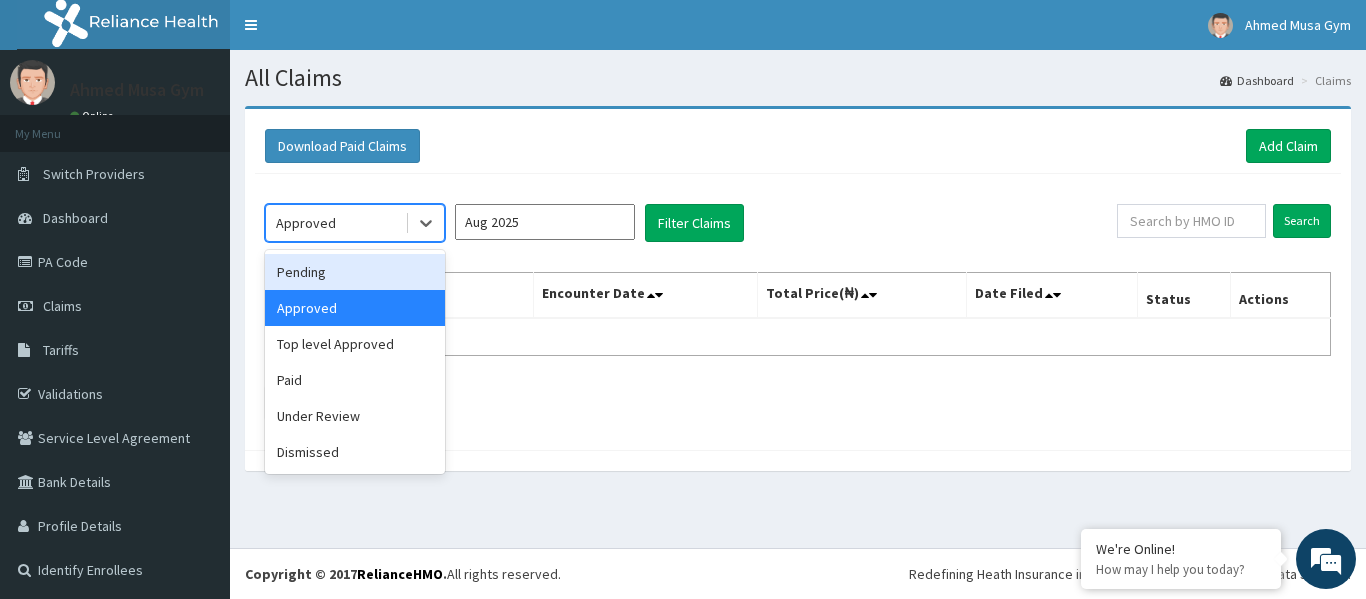 click on "Pending" at bounding box center [355, 272] 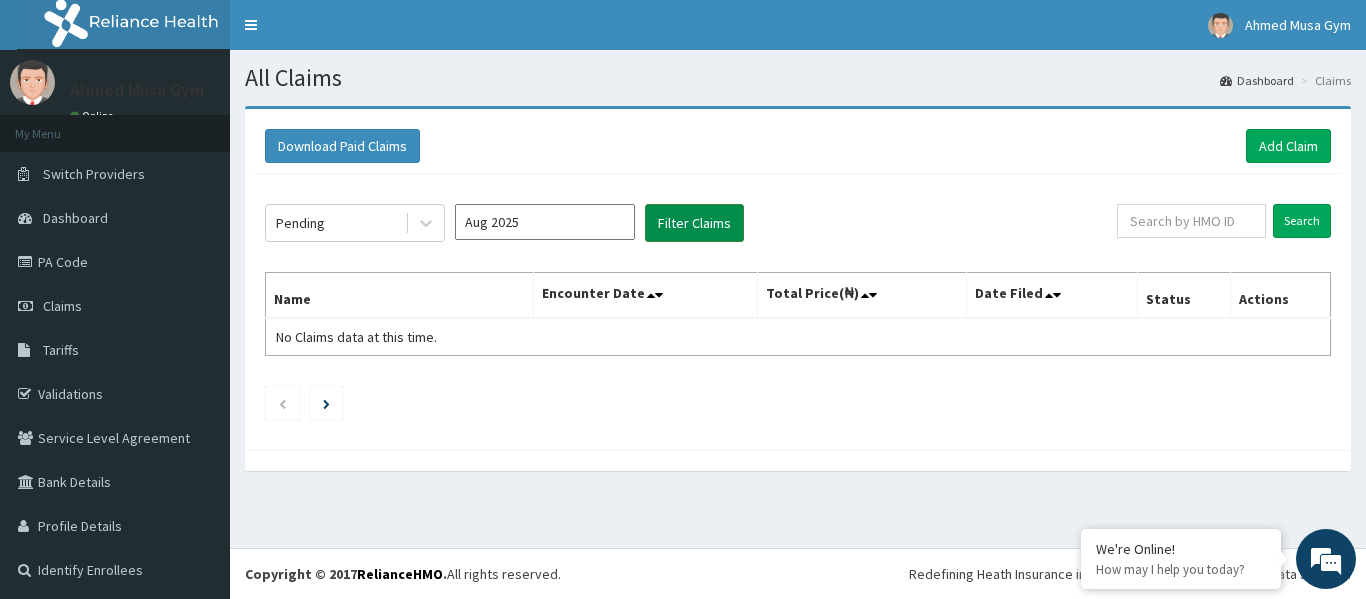 click on "Filter Claims" at bounding box center (694, 223) 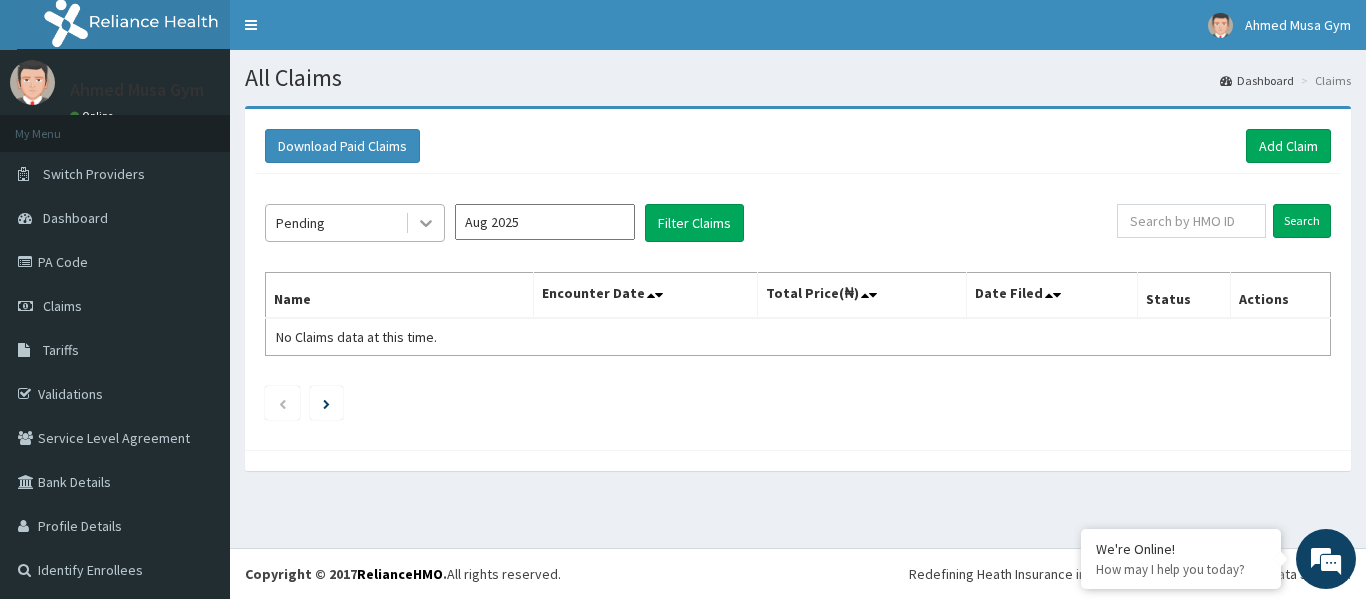 click 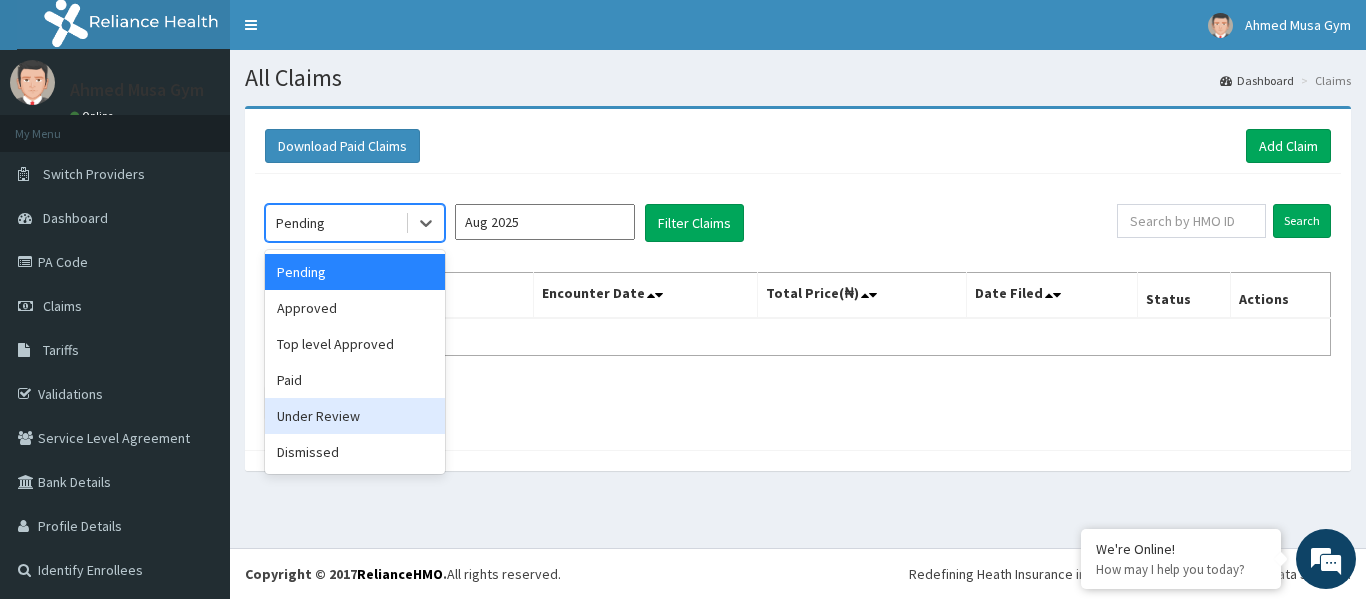 click on "Under Review" at bounding box center (355, 416) 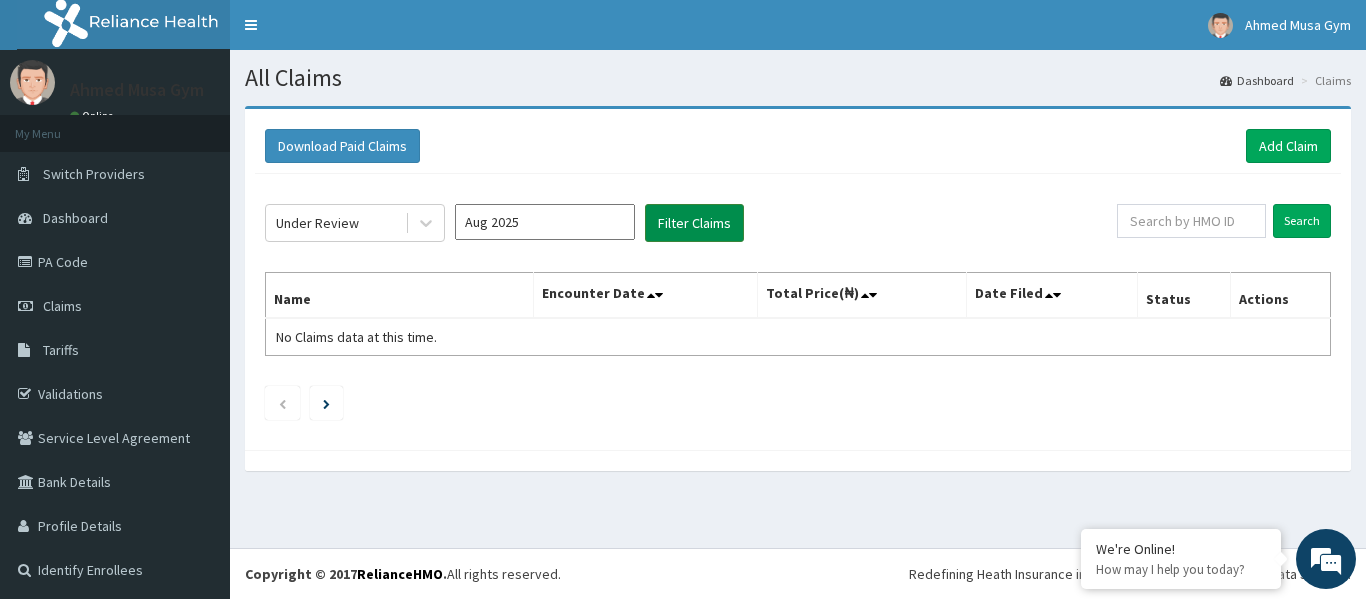 click on "Filter Claims" at bounding box center (694, 223) 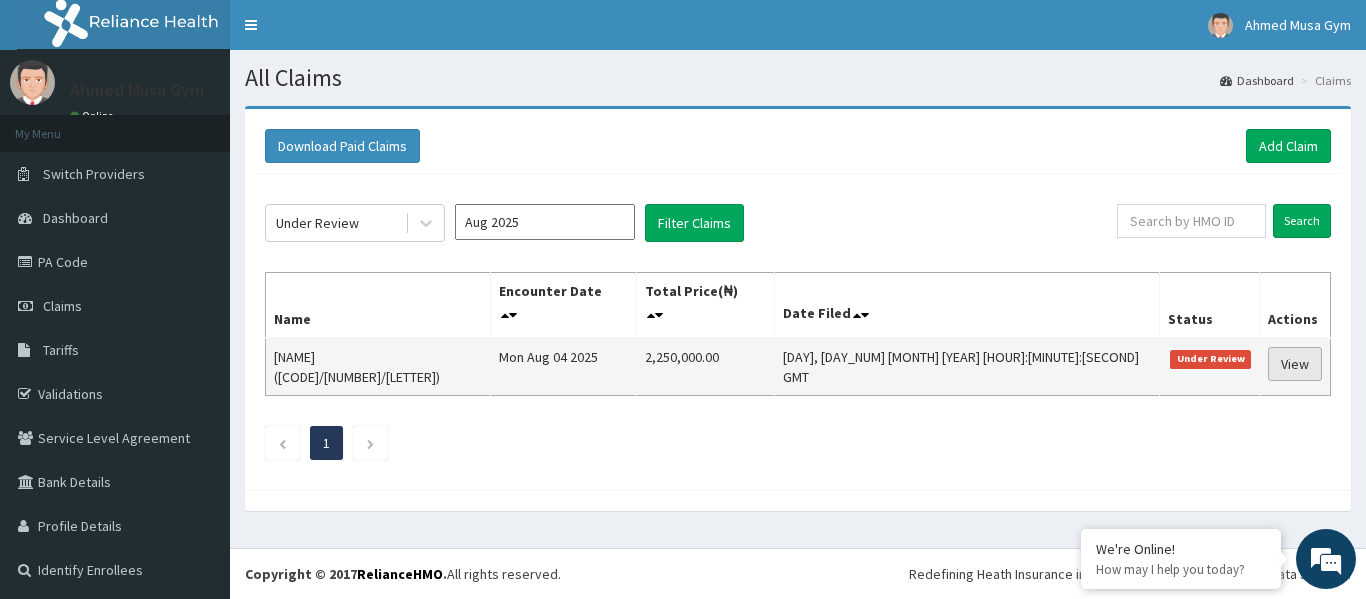 click on "View" at bounding box center [1295, 364] 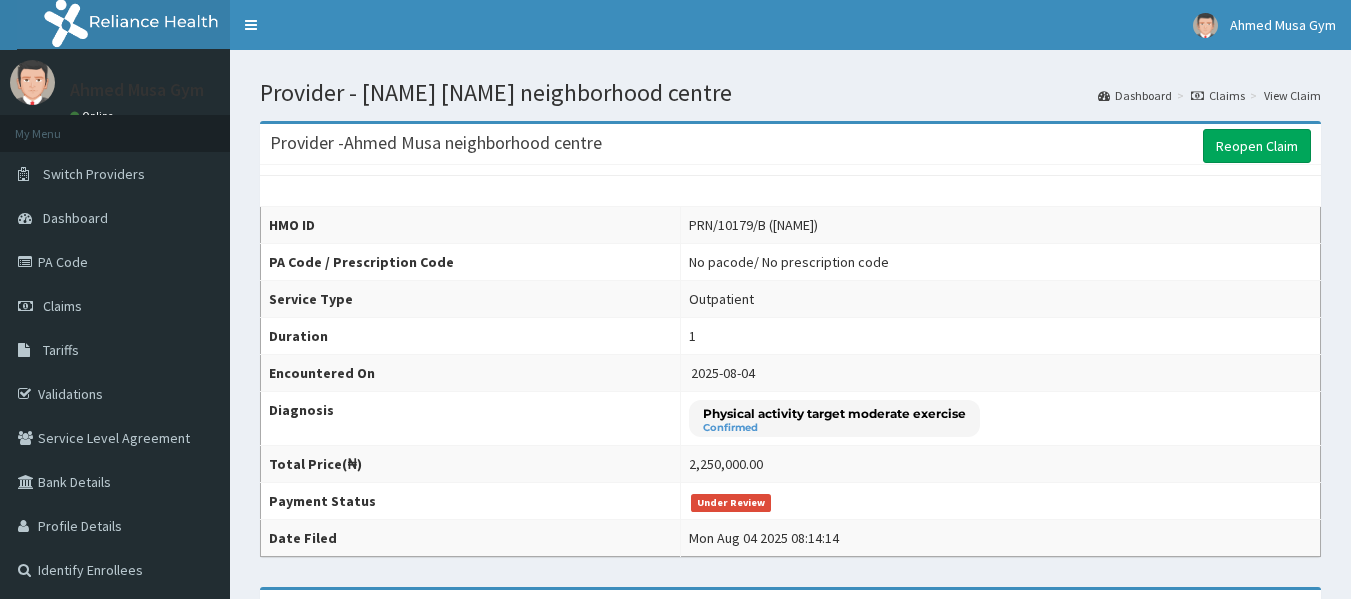 scroll, scrollTop: 0, scrollLeft: 0, axis: both 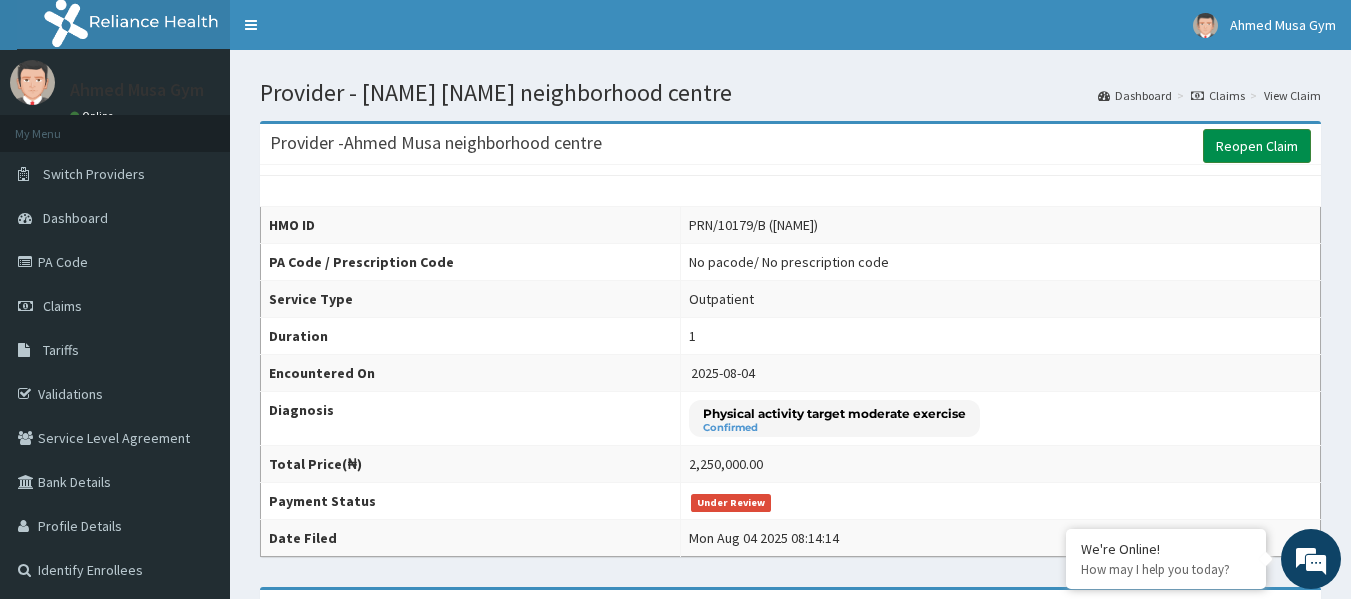 click on "Reopen Claim" at bounding box center [1257, 146] 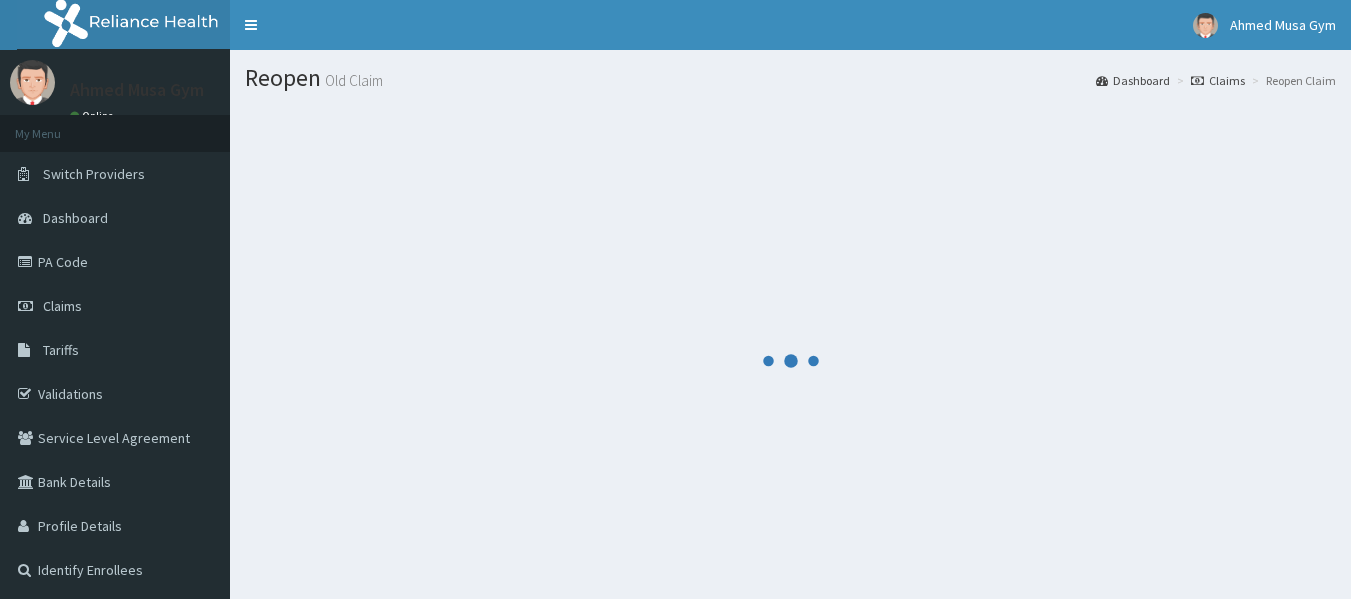 scroll, scrollTop: 0, scrollLeft: 0, axis: both 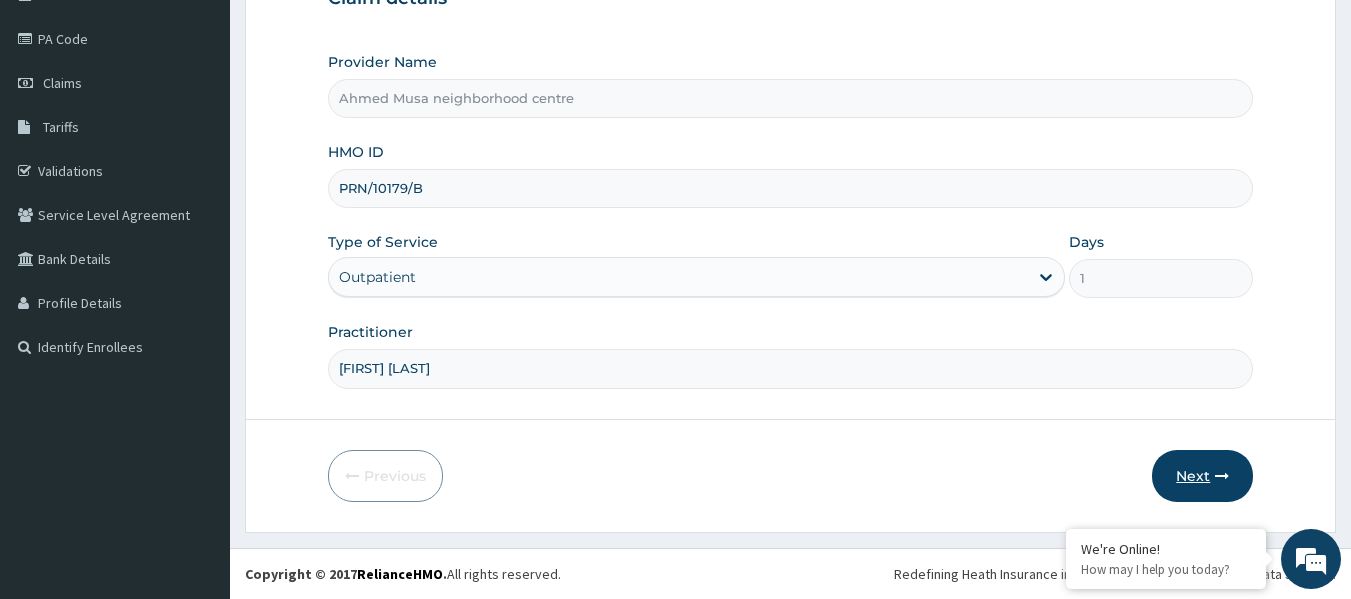 click on "Next" at bounding box center (1202, 476) 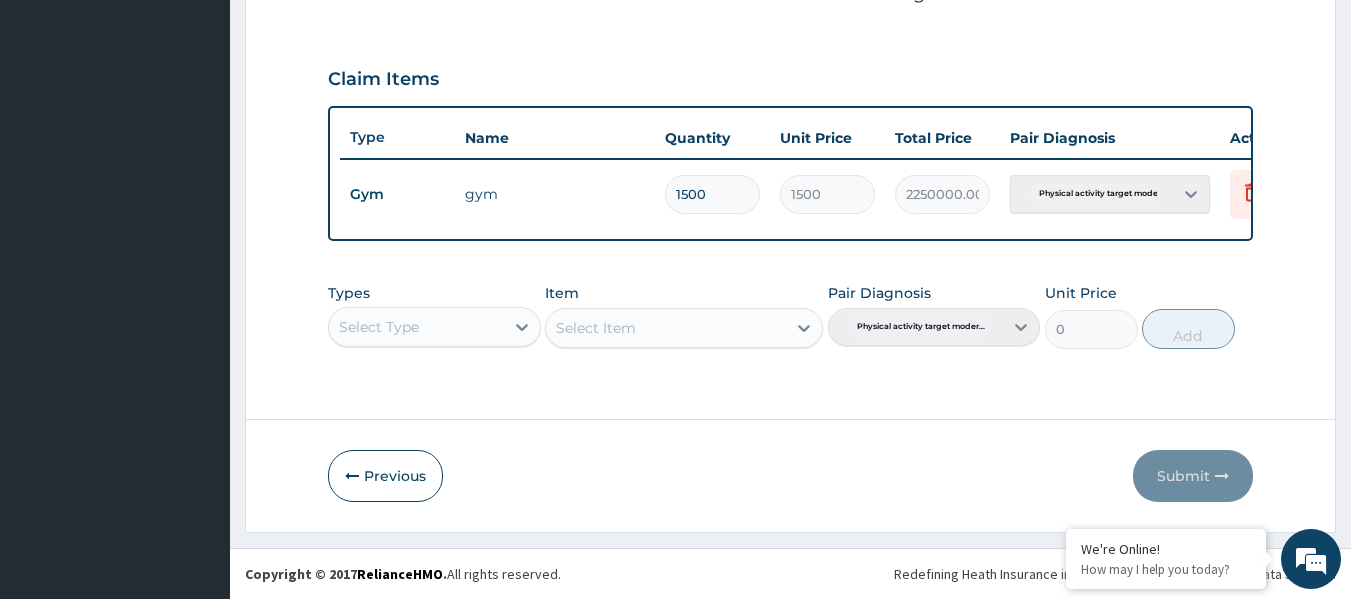 scroll, scrollTop: 640, scrollLeft: 0, axis: vertical 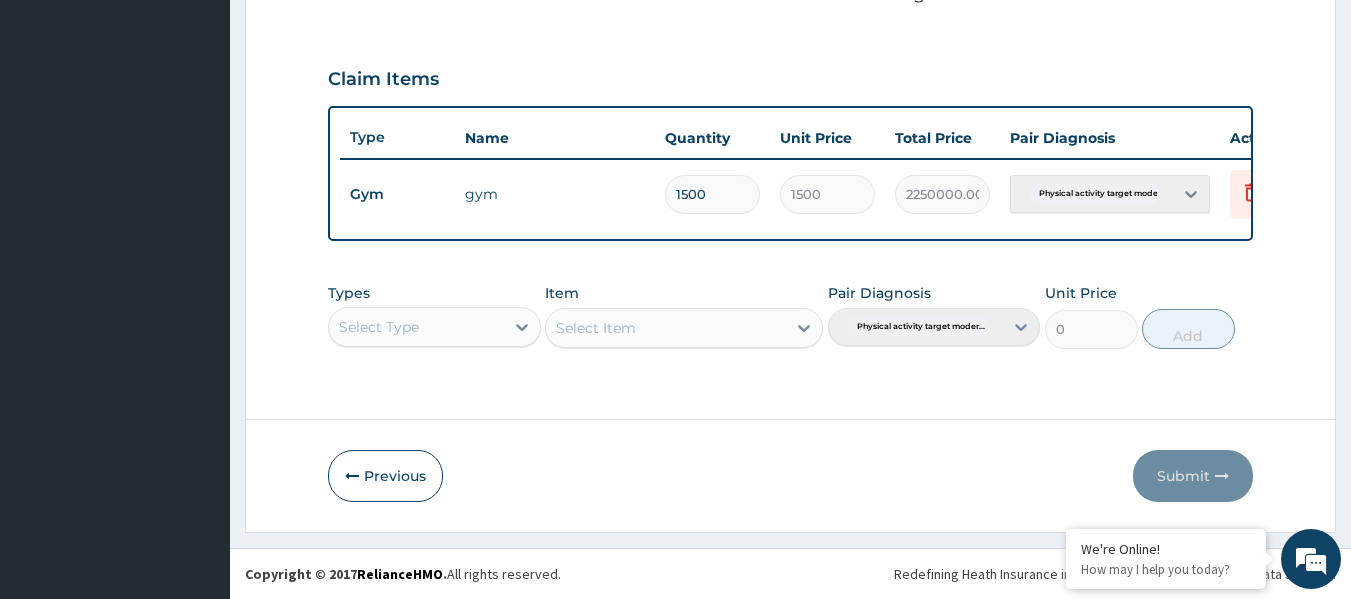 click on "1500" at bounding box center (712, 194) 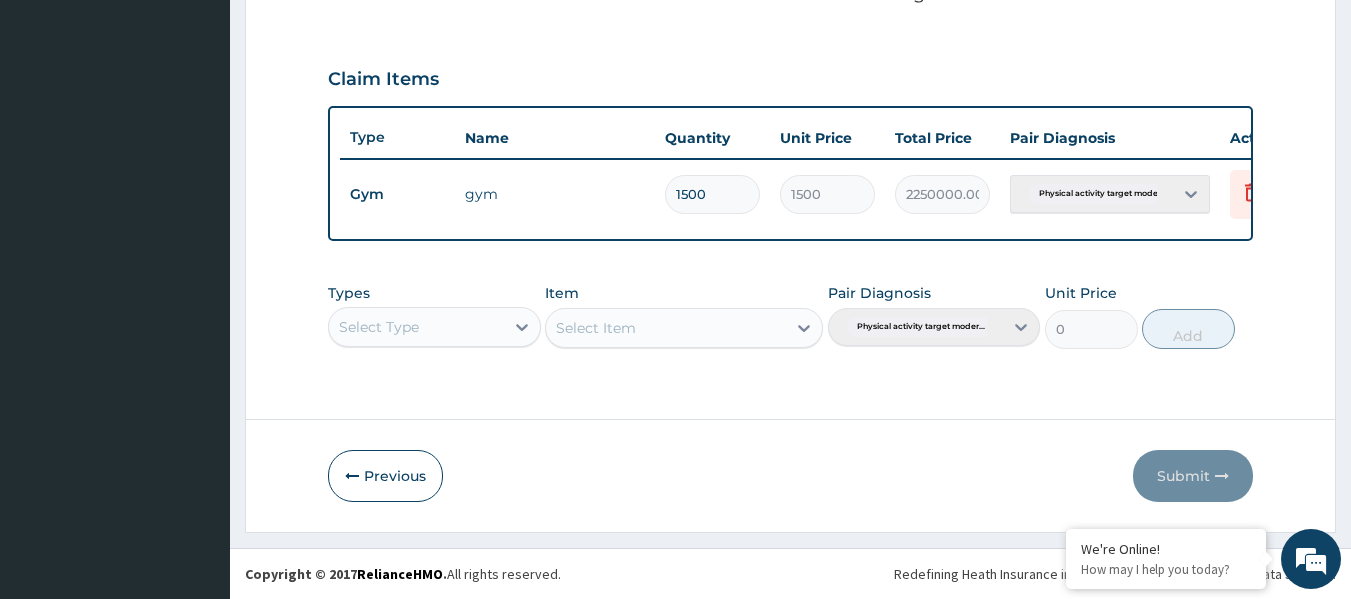 type on "150" 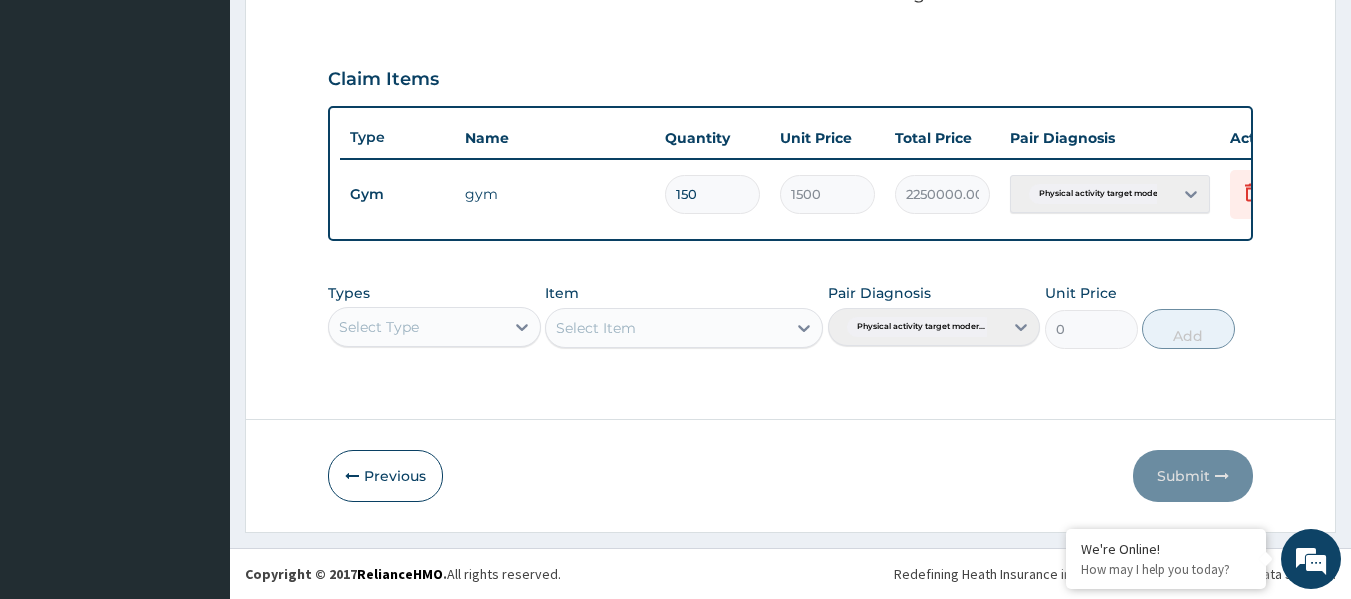 type on "225000.00" 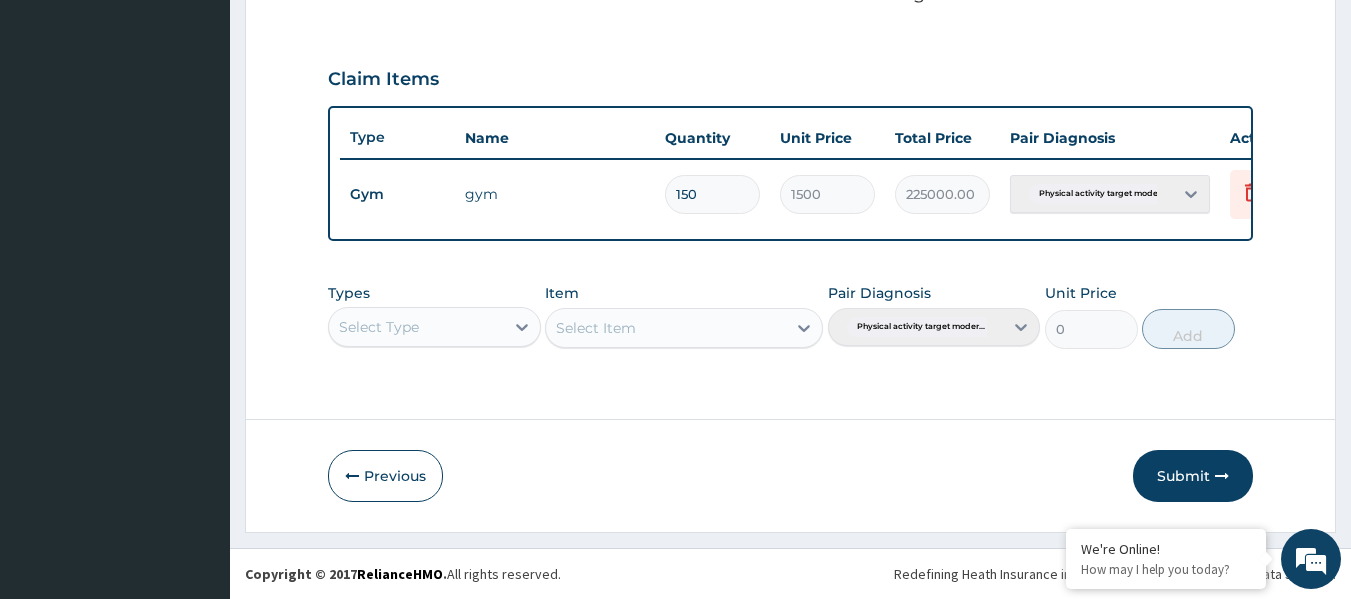 type on "15" 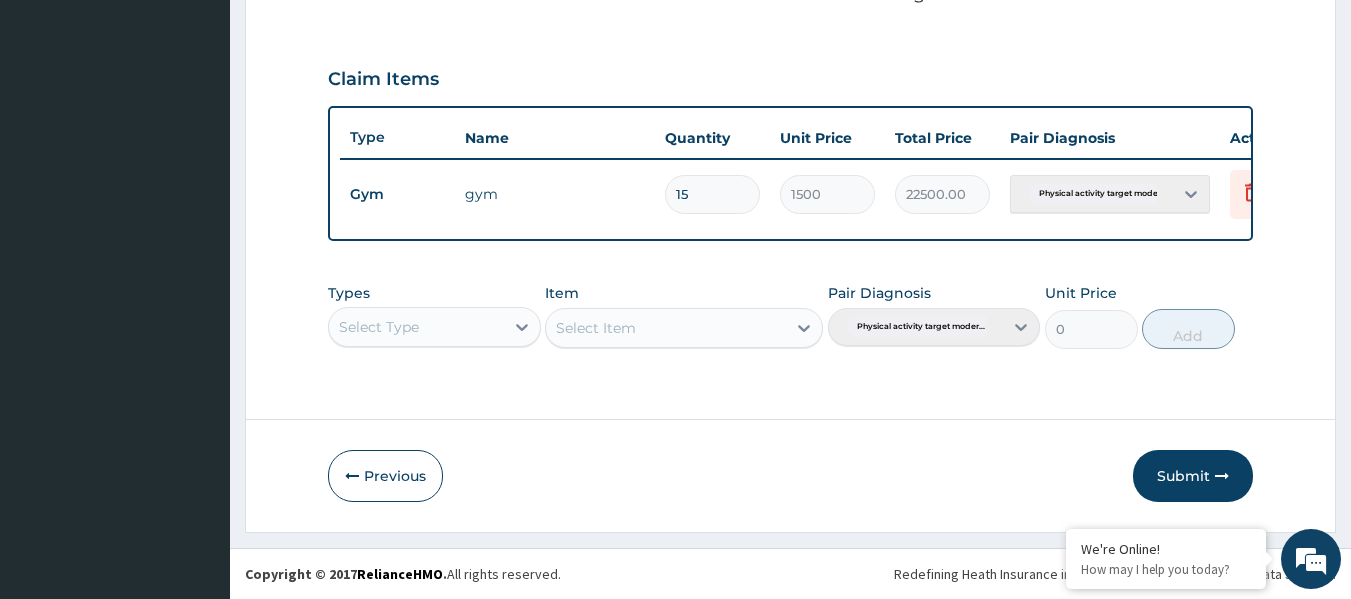 type on "1" 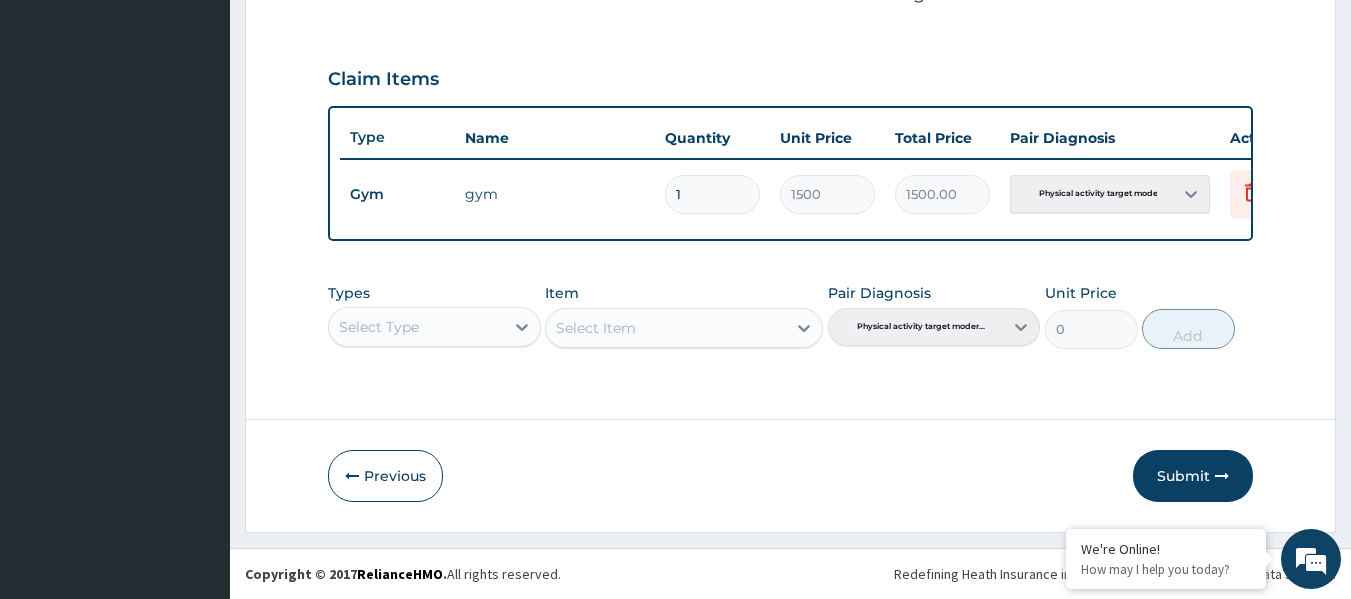 type on "1" 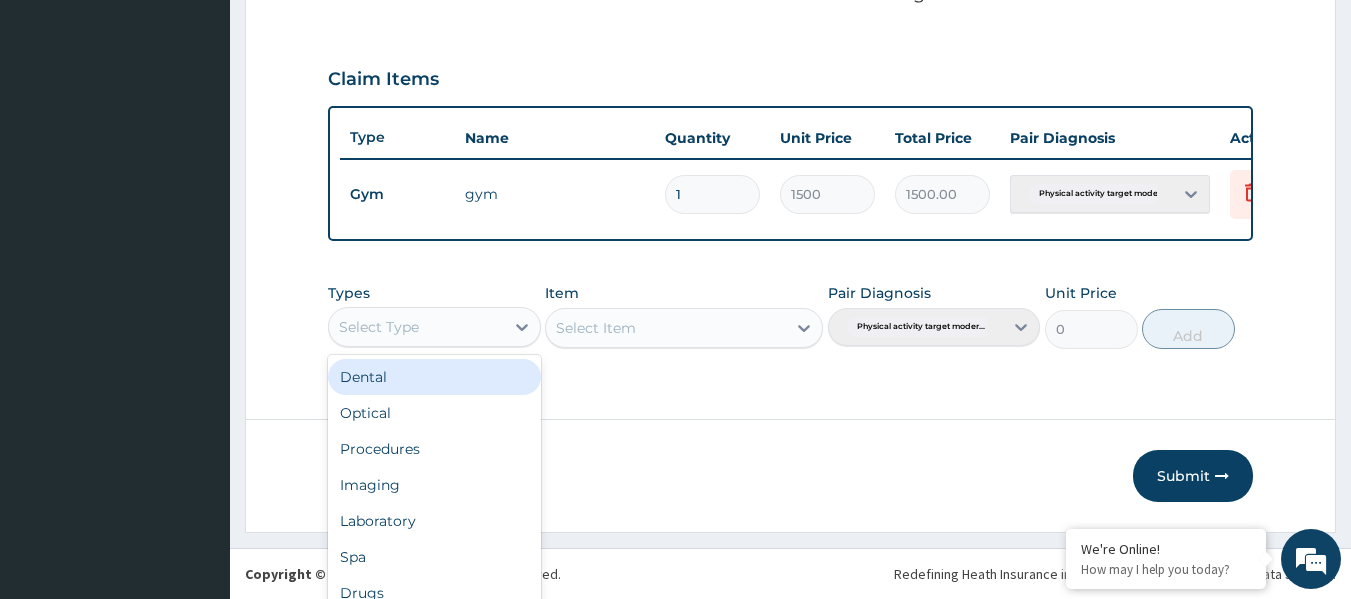 click on "option Dental focused, 1 of 10. 10 results available. Use Up and Down to choose options, press Enter to select the currently focused option, press Escape to exit the menu, press Tab to select the option and exit the menu. Select Type Dental Optical Procedures Imaging Laboratory Spa Drugs Immunizations Others Gym" at bounding box center (434, 327) 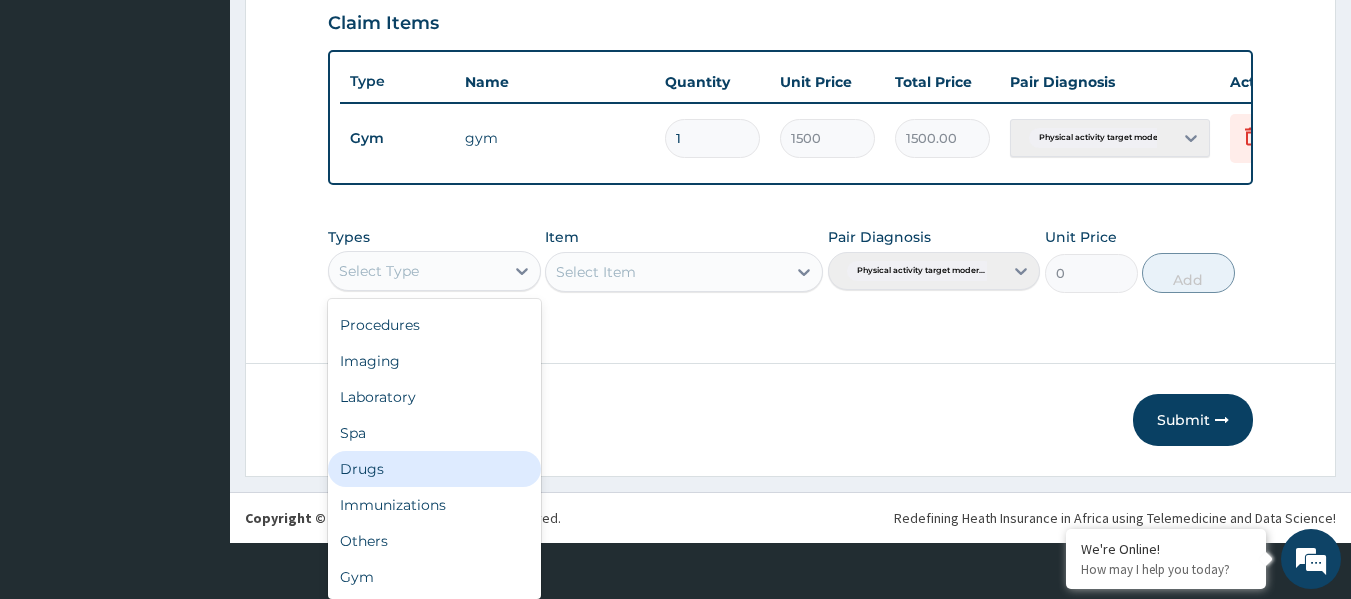 scroll, scrollTop: 65, scrollLeft: 0, axis: vertical 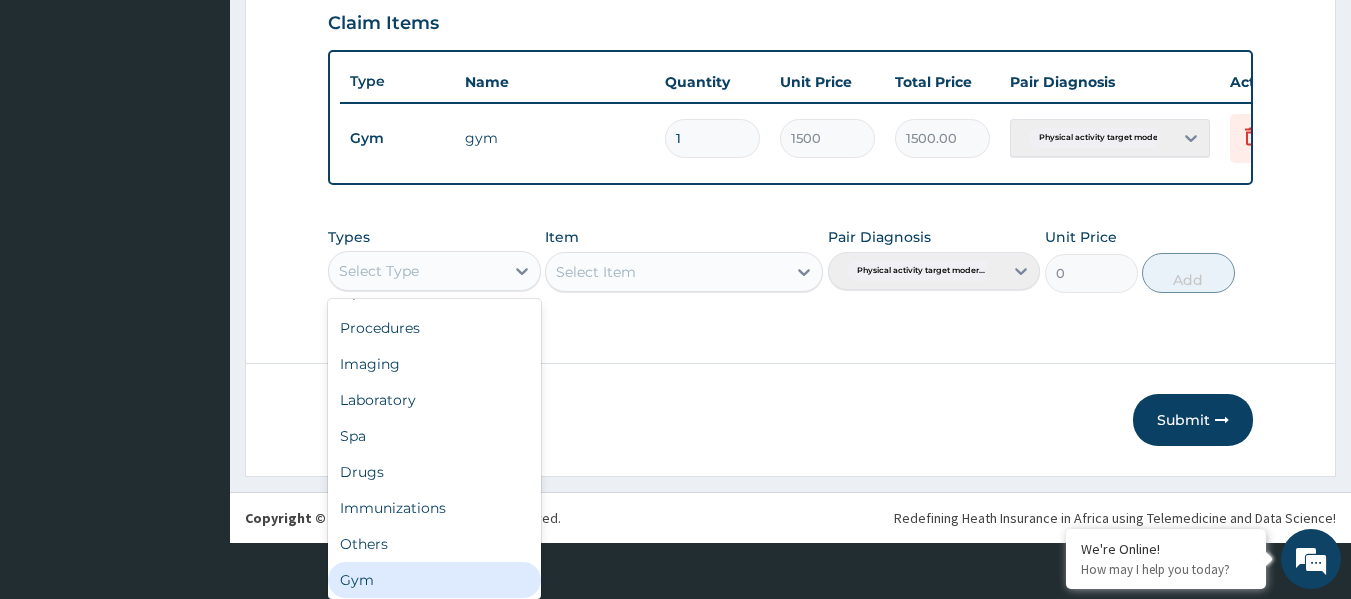 click on "Gym" at bounding box center (434, 580) 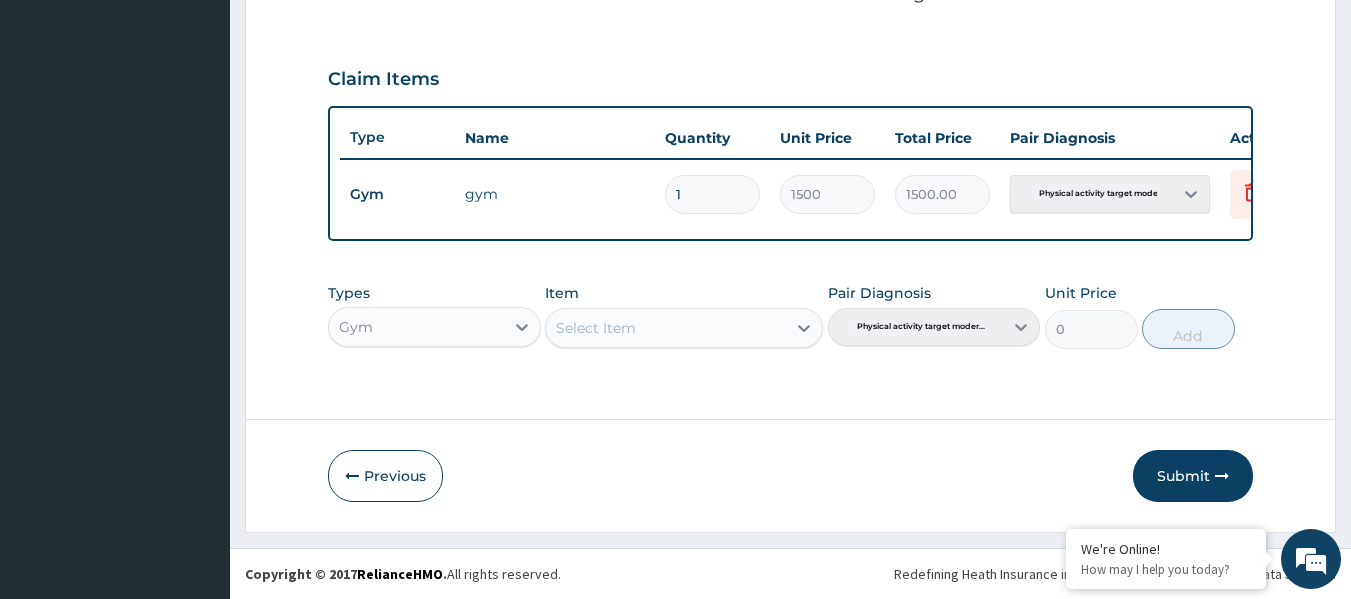 scroll, scrollTop: 653, scrollLeft: 0, axis: vertical 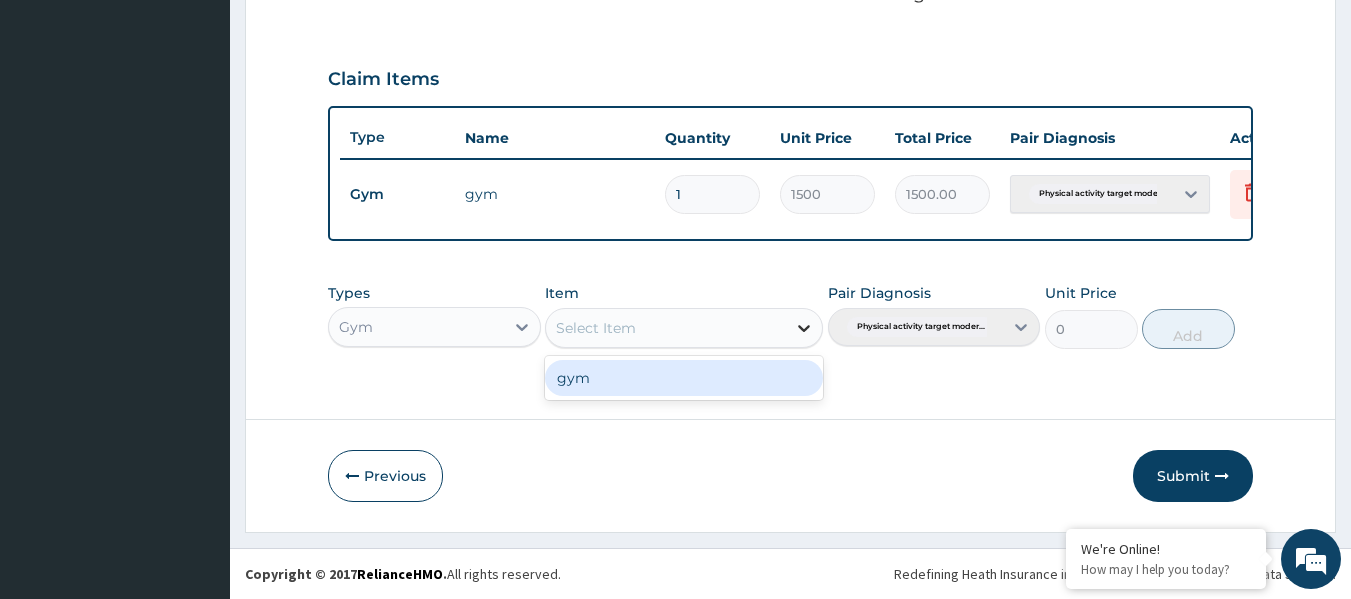 click 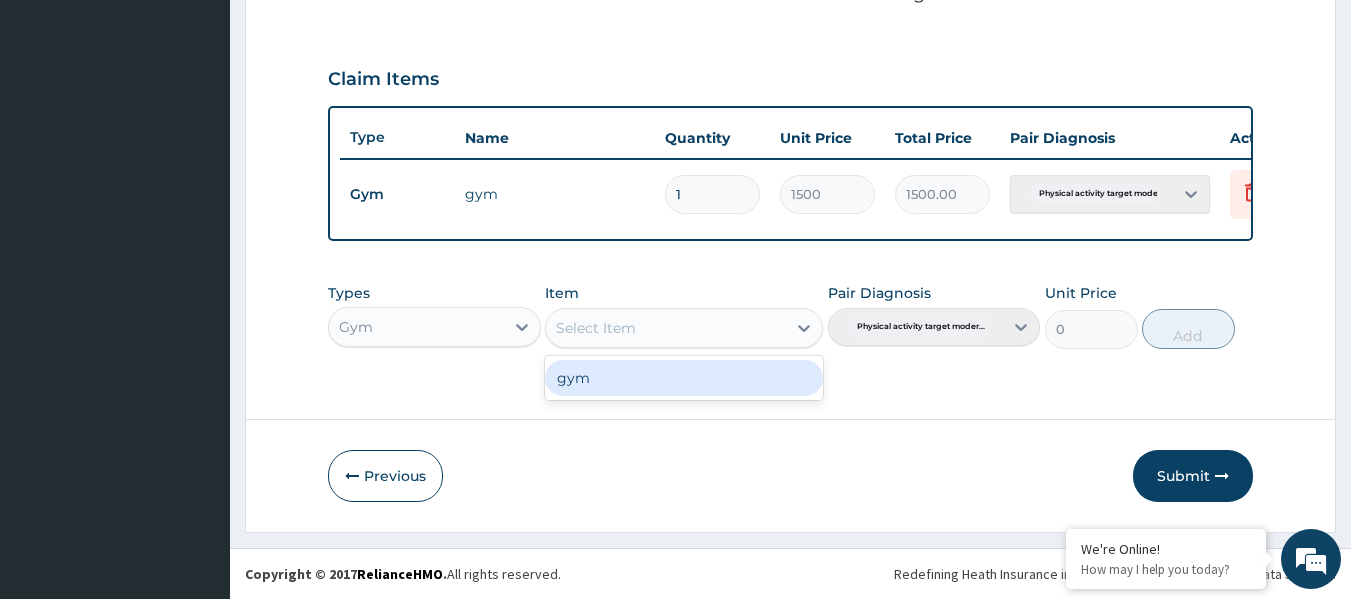click on "gym" at bounding box center [684, 378] 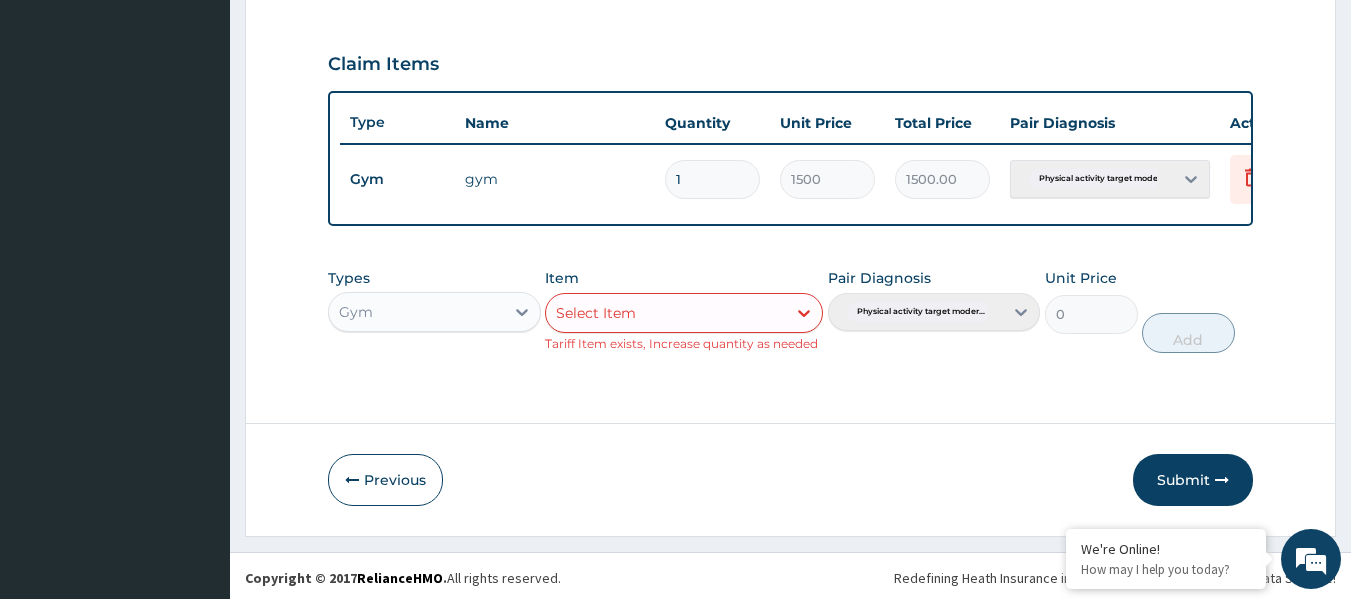 scroll, scrollTop: 0, scrollLeft: 78, axis: horizontal 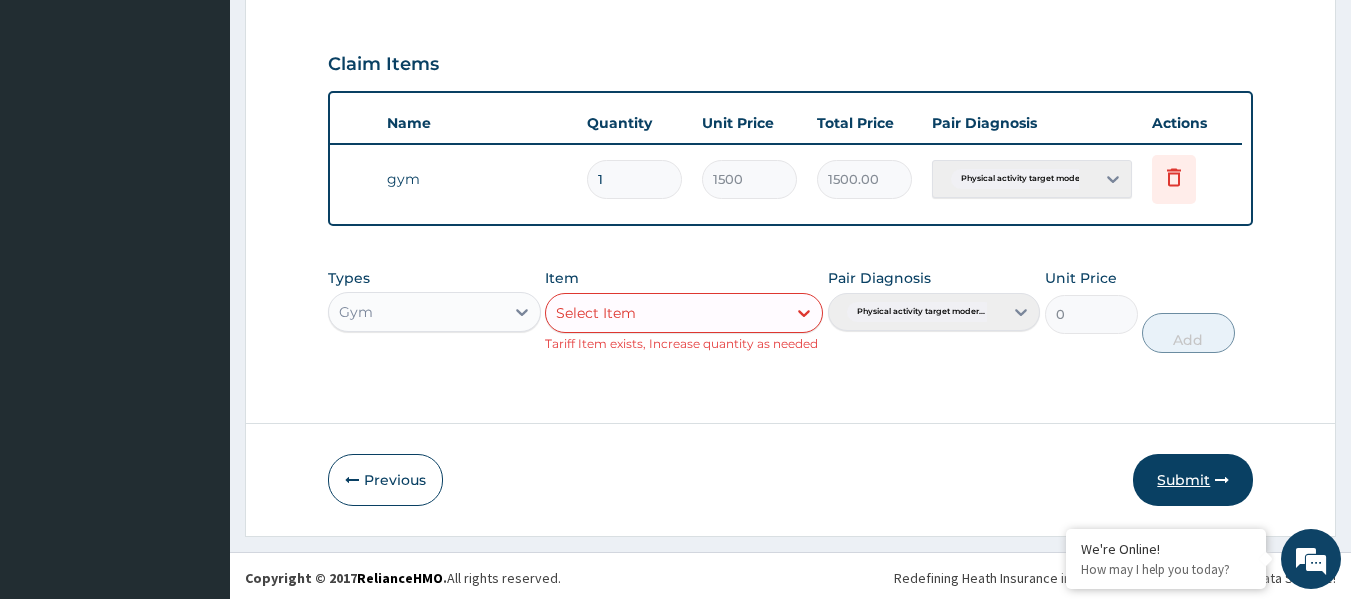 click on "Submit" at bounding box center (1193, 480) 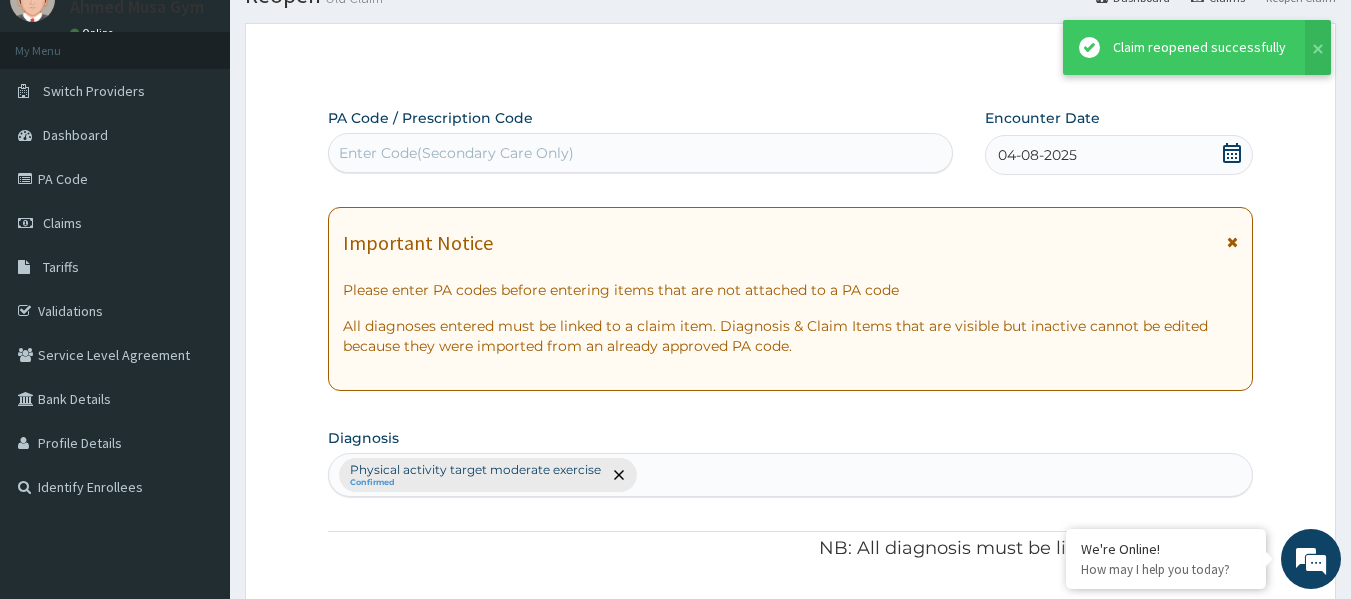 scroll, scrollTop: 653, scrollLeft: 0, axis: vertical 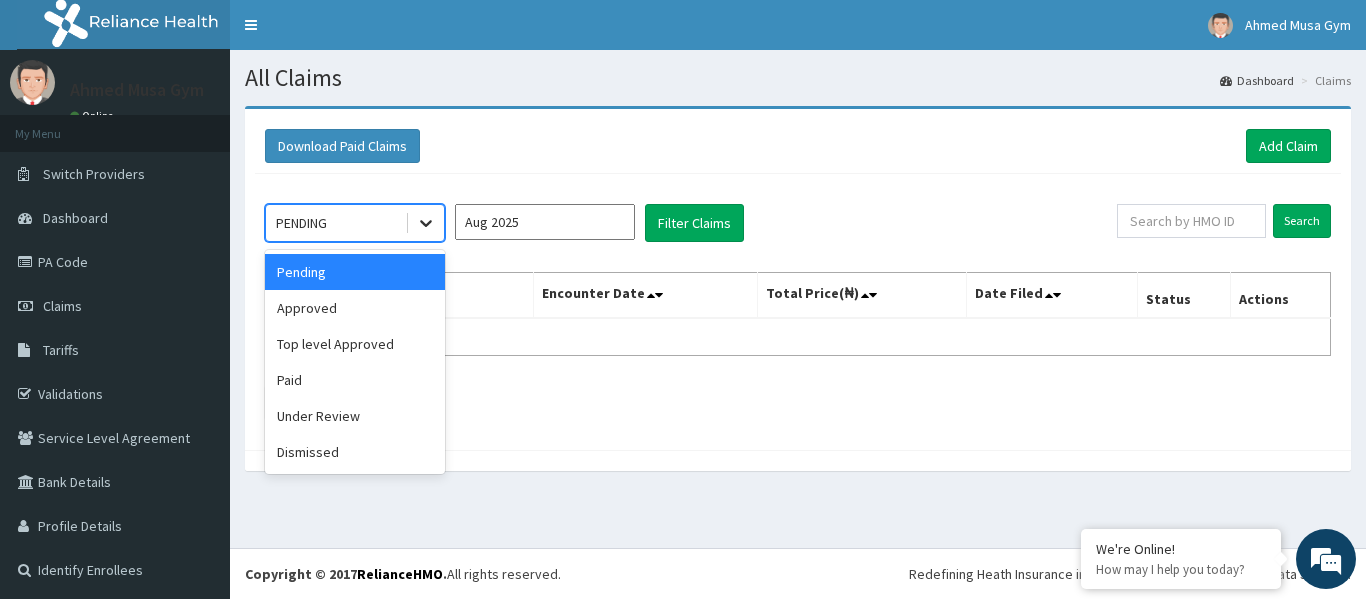click 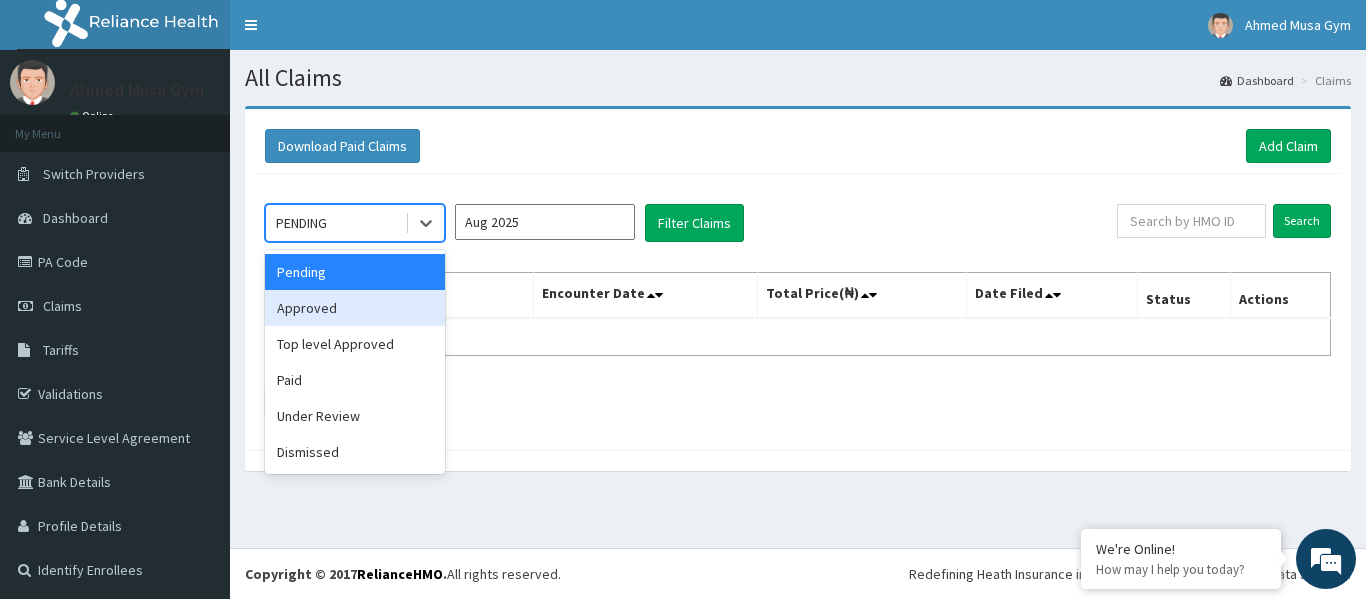 click on "Approved" at bounding box center (355, 308) 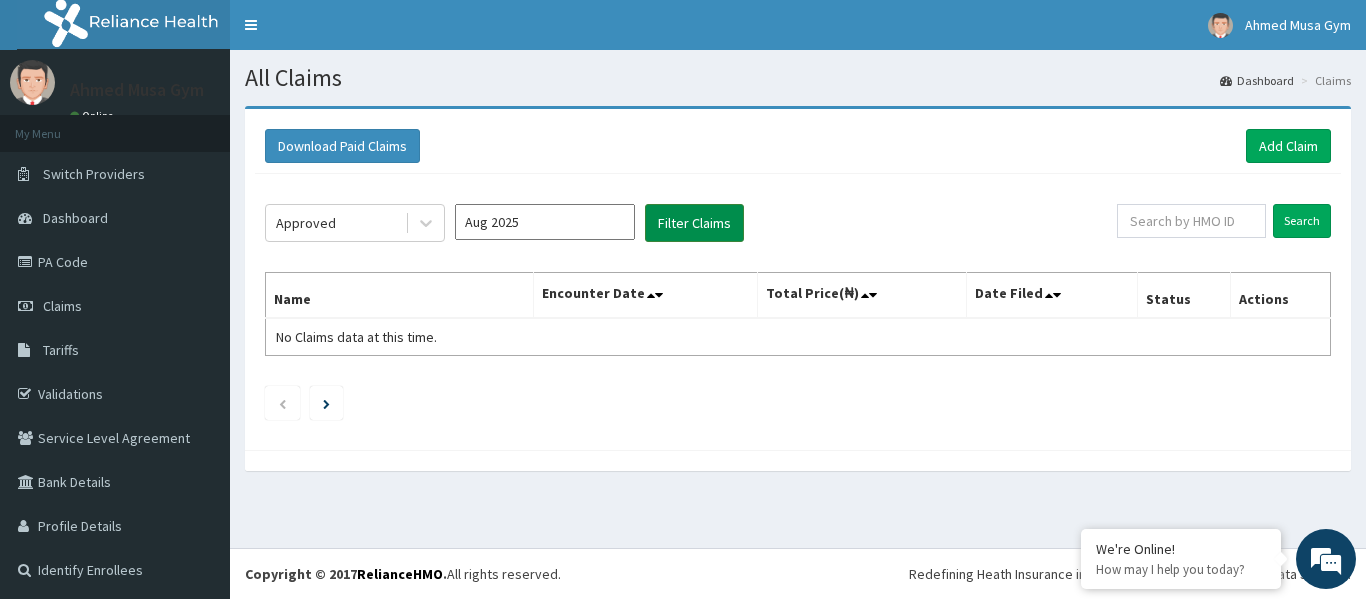 click on "Filter Claims" at bounding box center [694, 223] 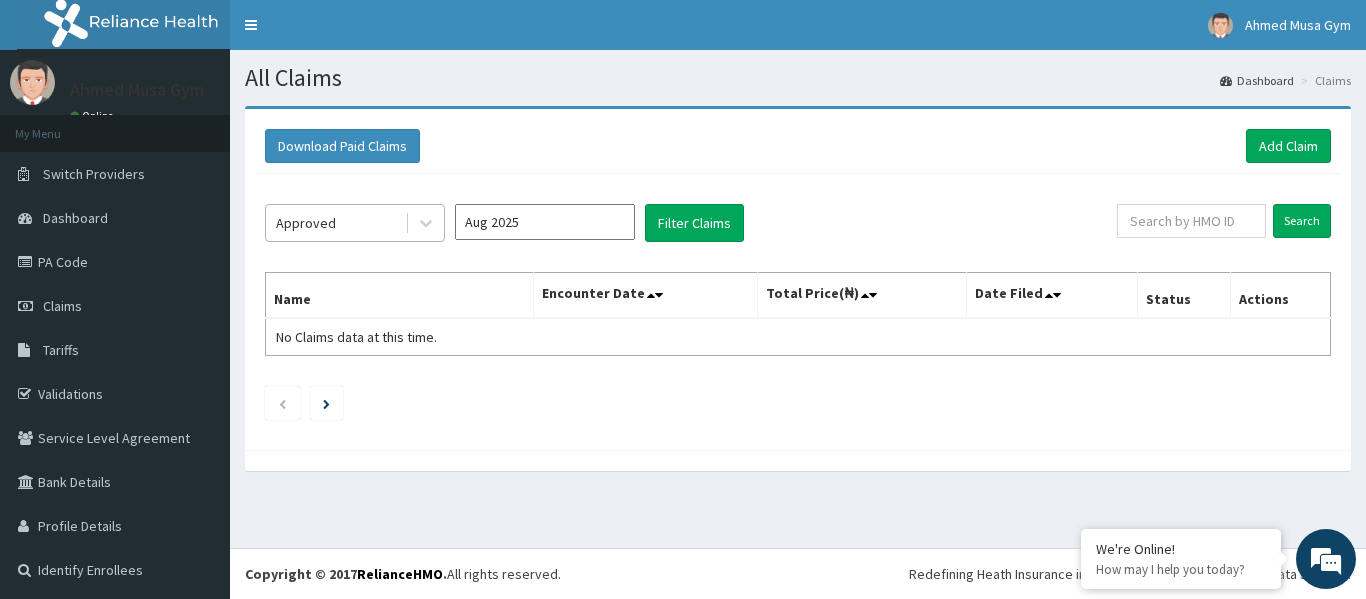 click on "Approved" at bounding box center [335, 223] 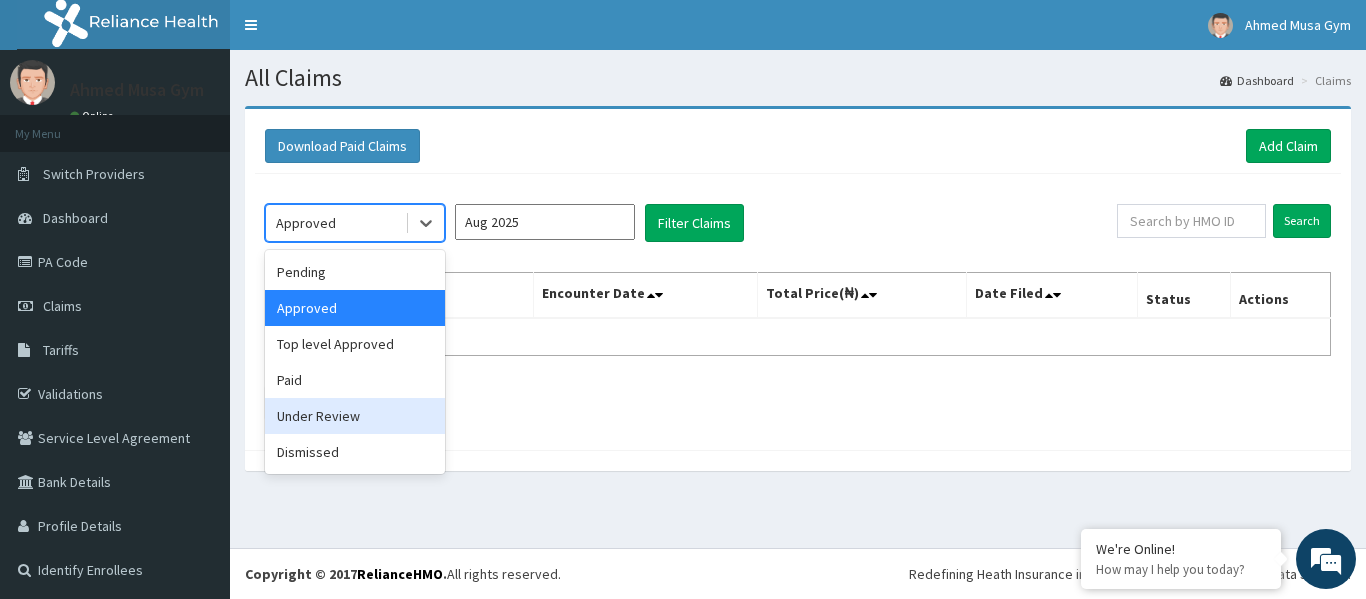 click on "Under Review" at bounding box center [355, 416] 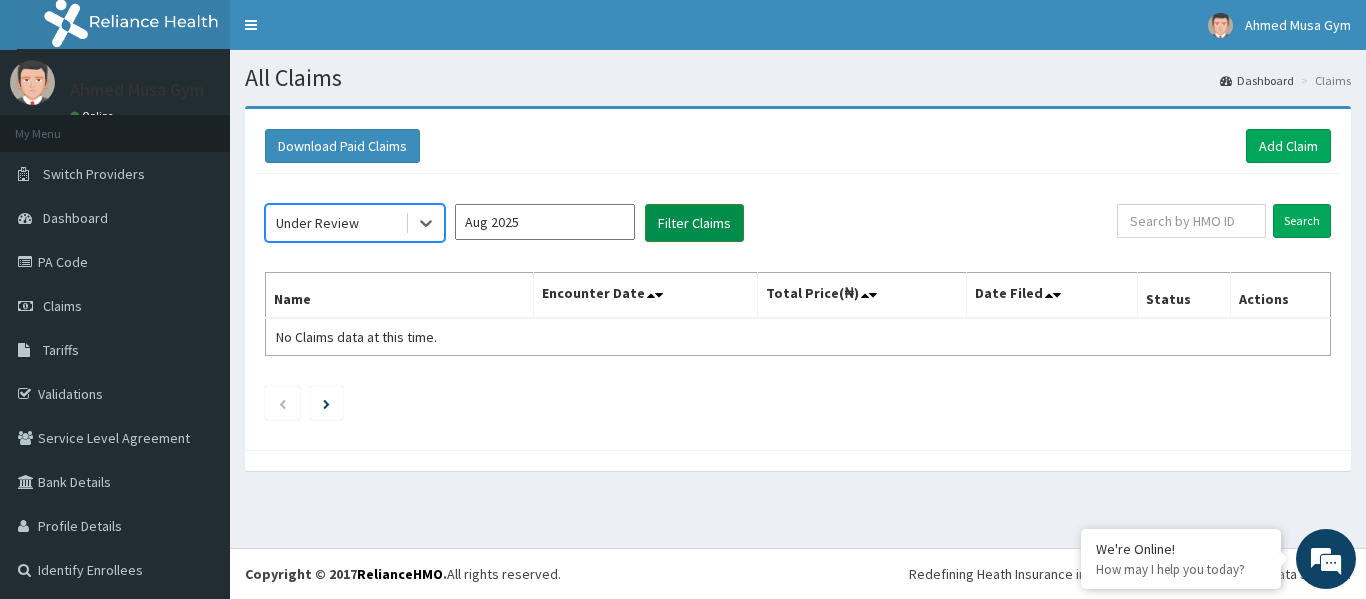 click on "Filter Claims" at bounding box center [694, 223] 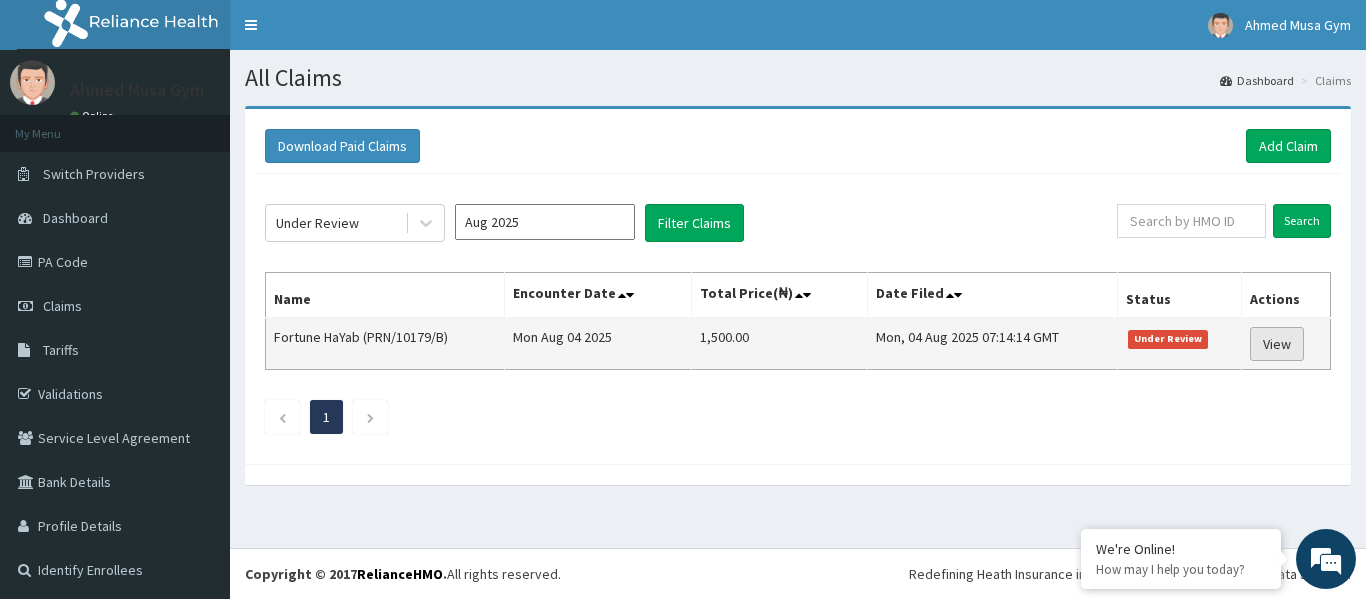 click on "View" at bounding box center (1277, 344) 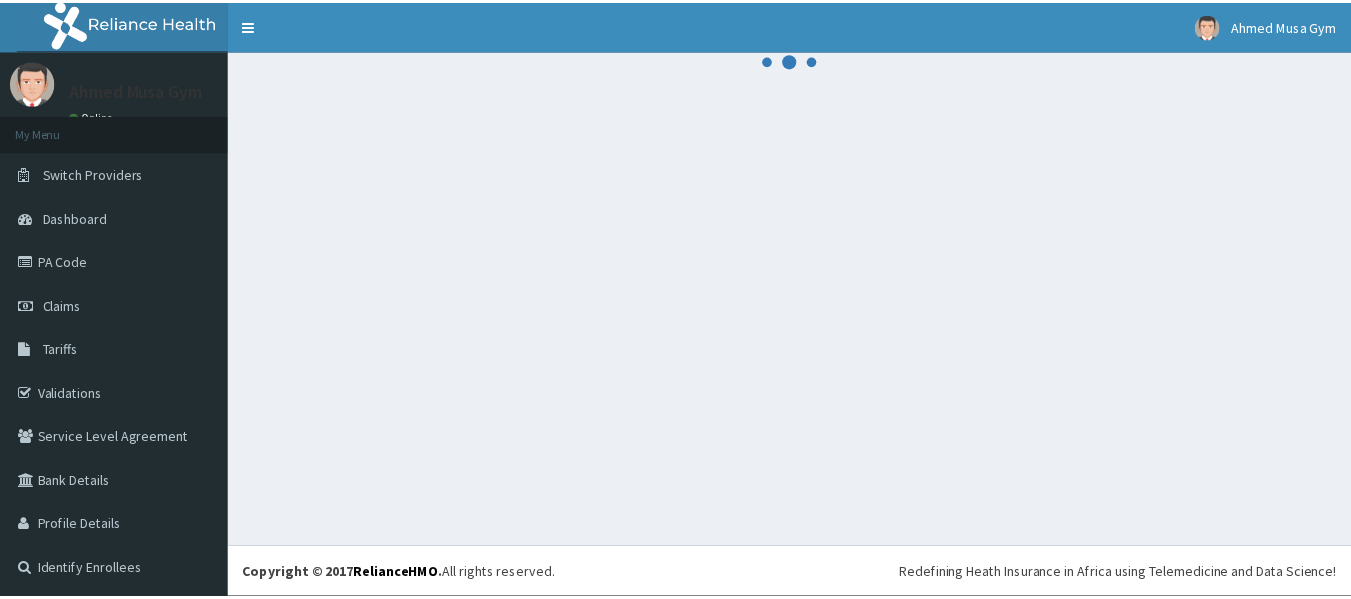 scroll, scrollTop: 0, scrollLeft: 0, axis: both 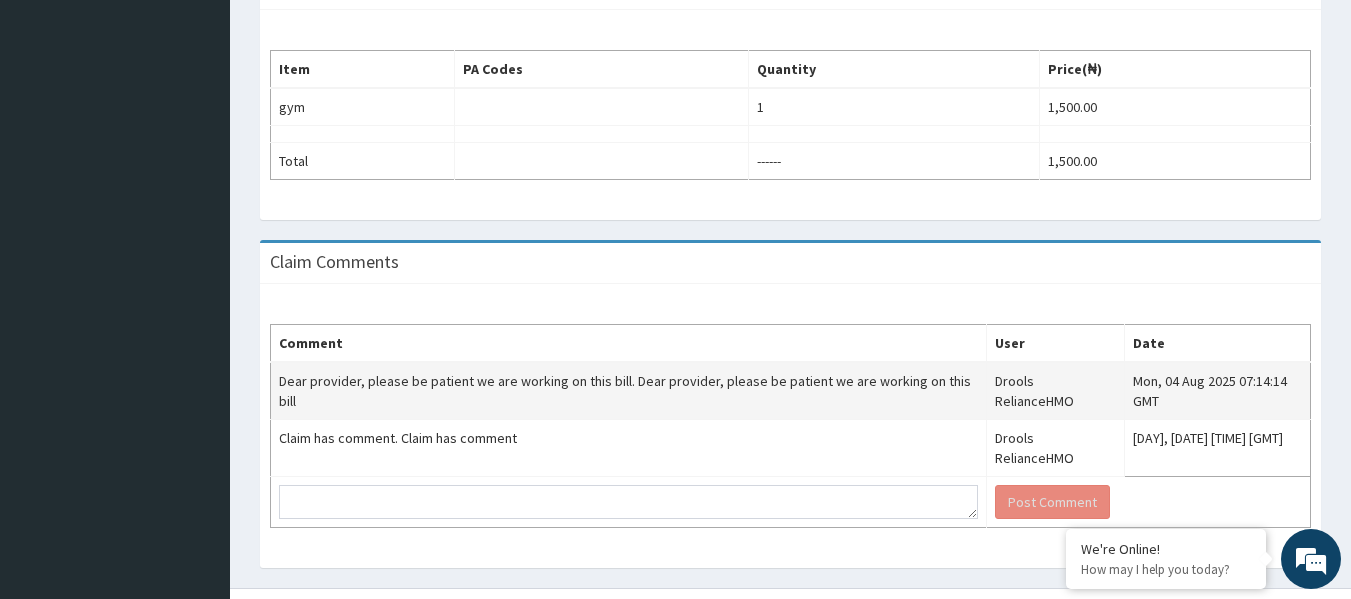 click on "Dear provider, please be patient we are working on this bill.
Dear provider, please be patient we are working on this bill" at bounding box center [629, 391] 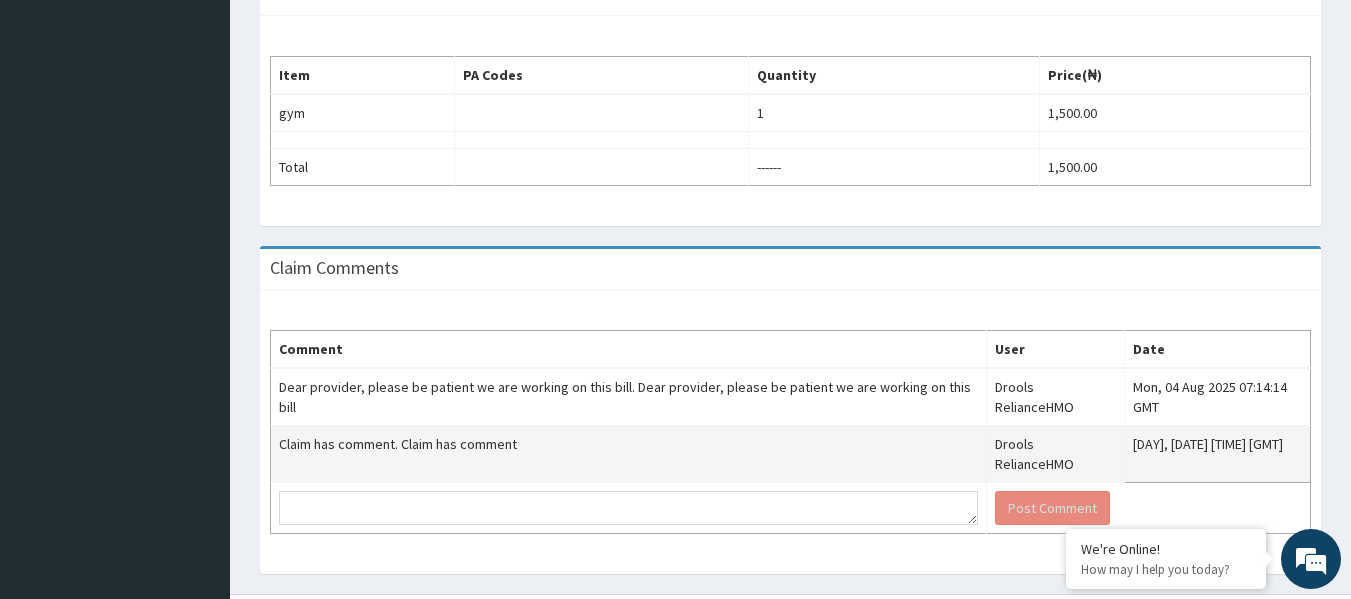 scroll, scrollTop: 614, scrollLeft: 0, axis: vertical 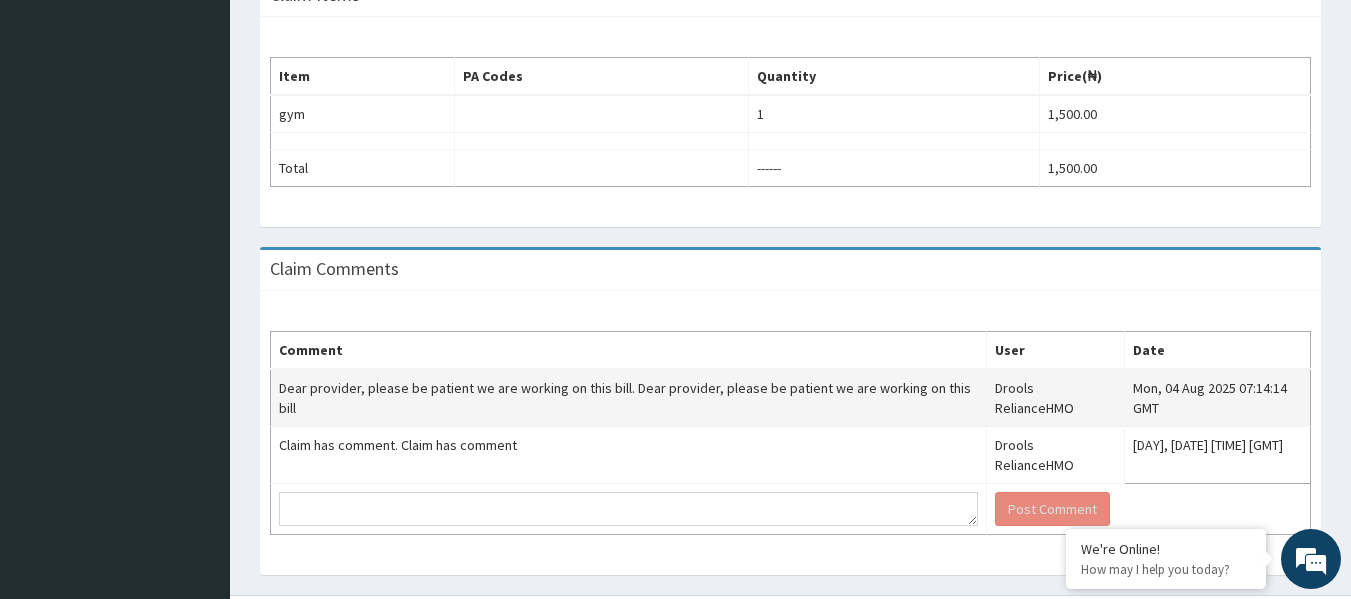 click on "Mon, 04 Aug 2025 07:14:14 GMT" at bounding box center (1217, 398) 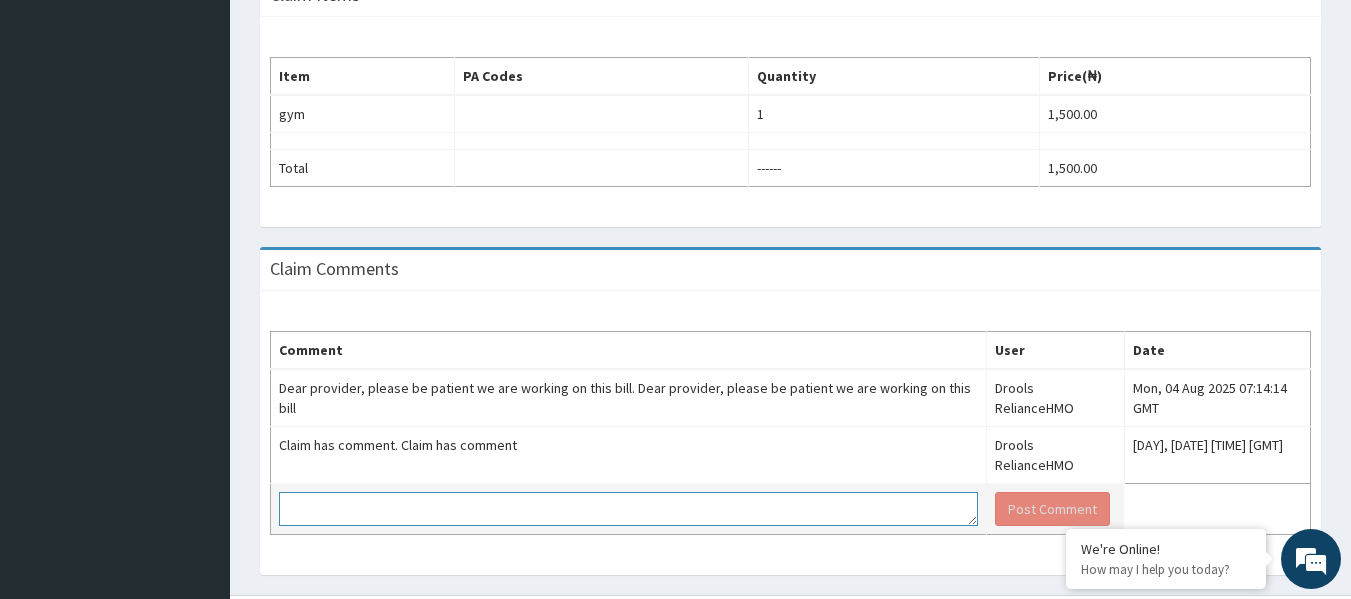 click at bounding box center (628, 509) 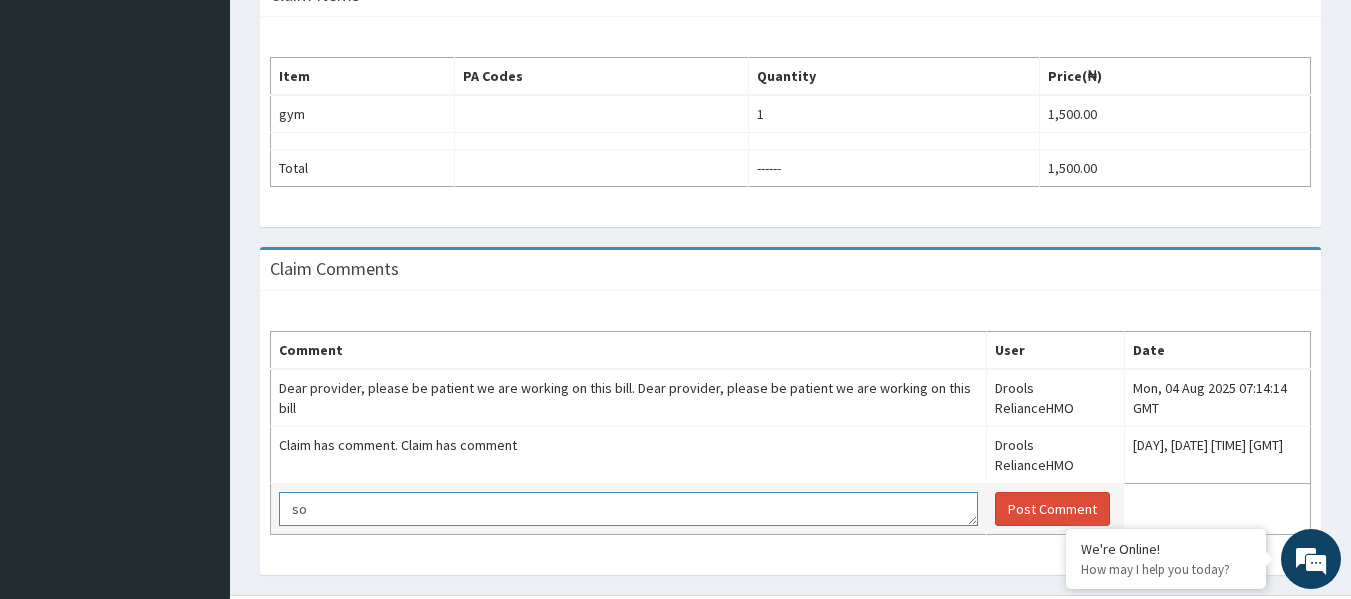 type on "s" 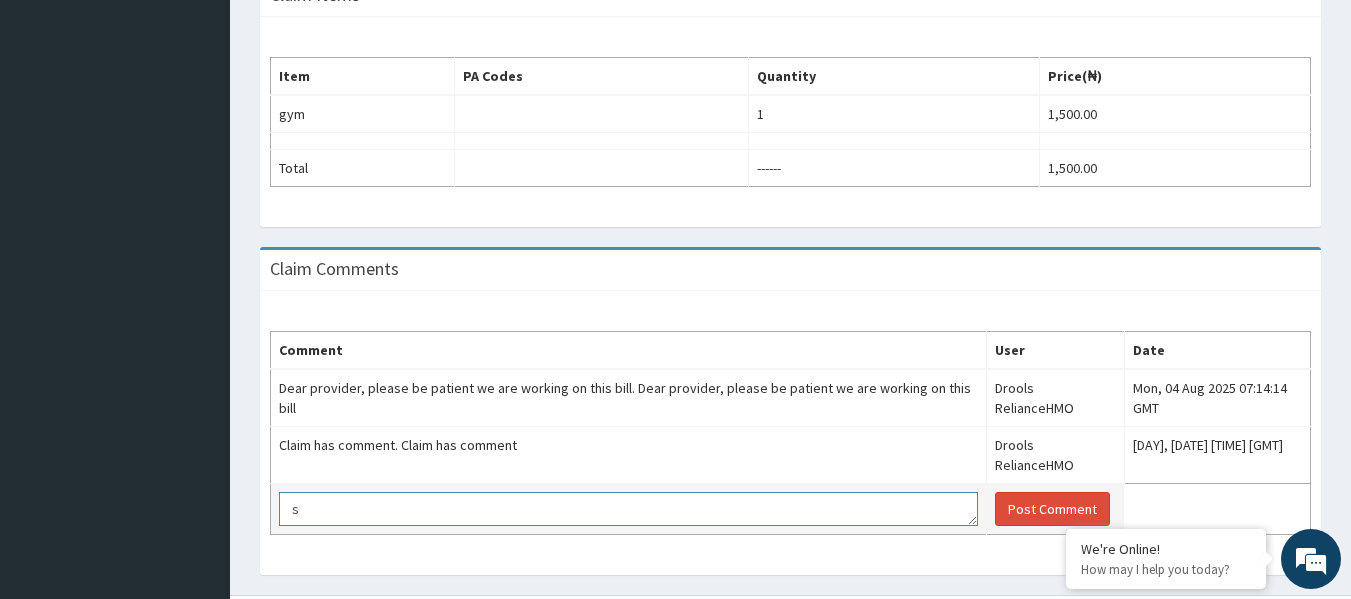 type 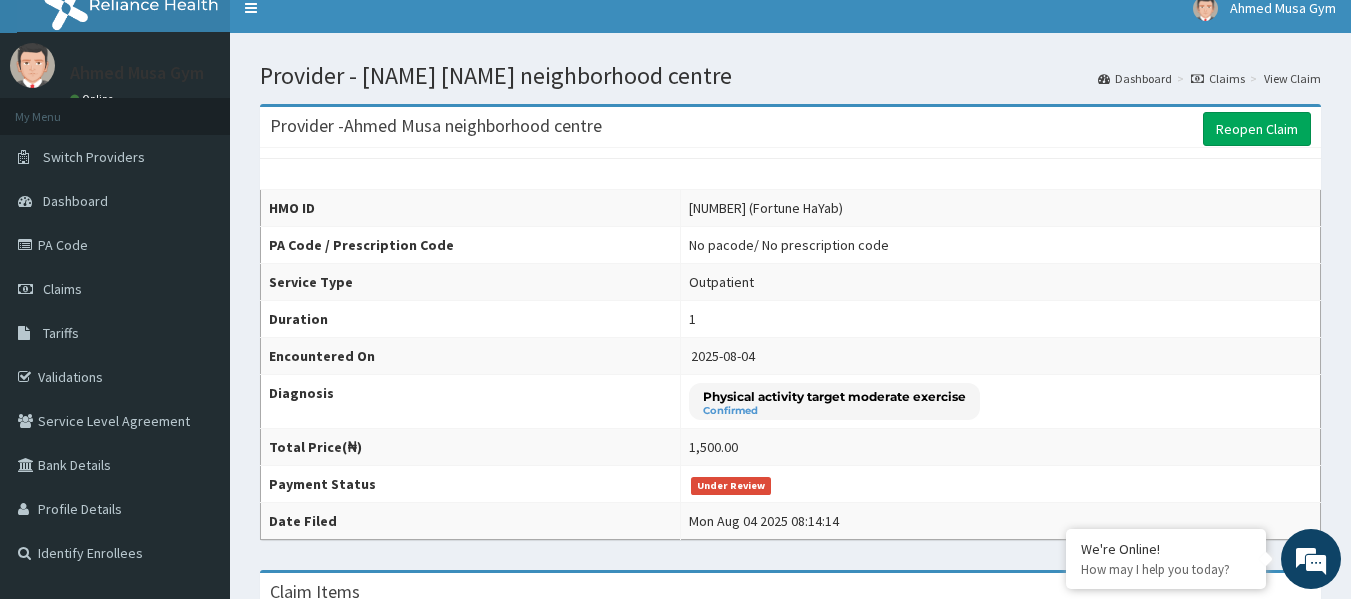 scroll, scrollTop: 0, scrollLeft: 0, axis: both 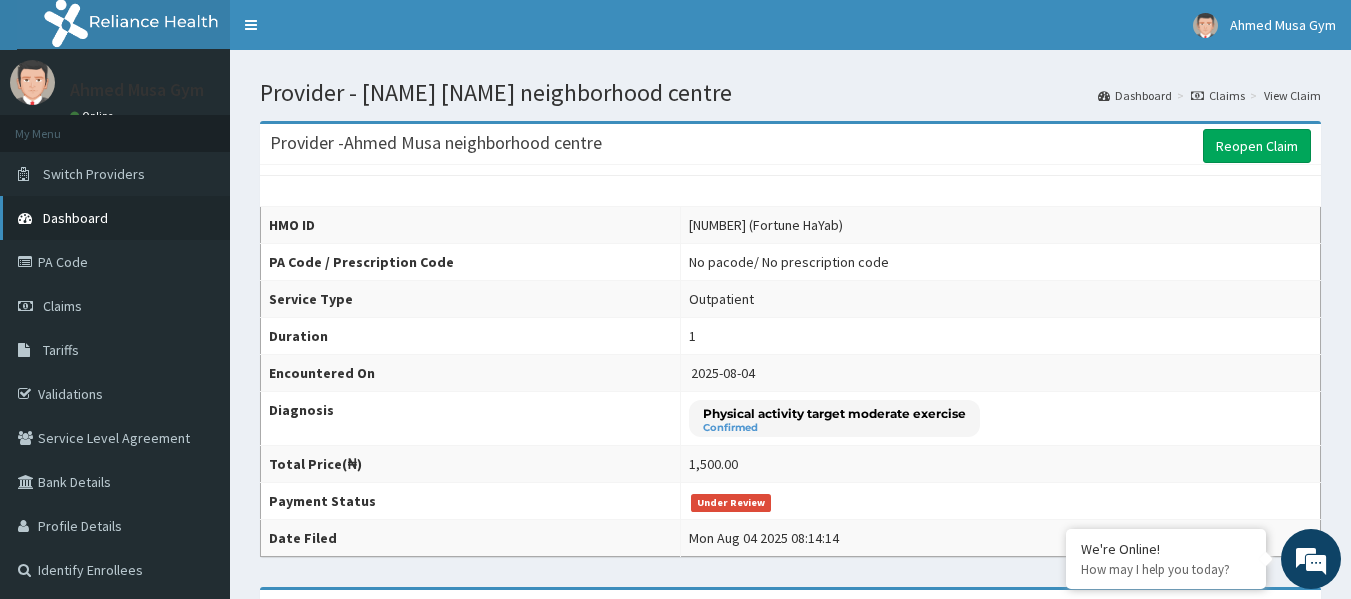 click on "Dashboard" at bounding box center (115, 218) 